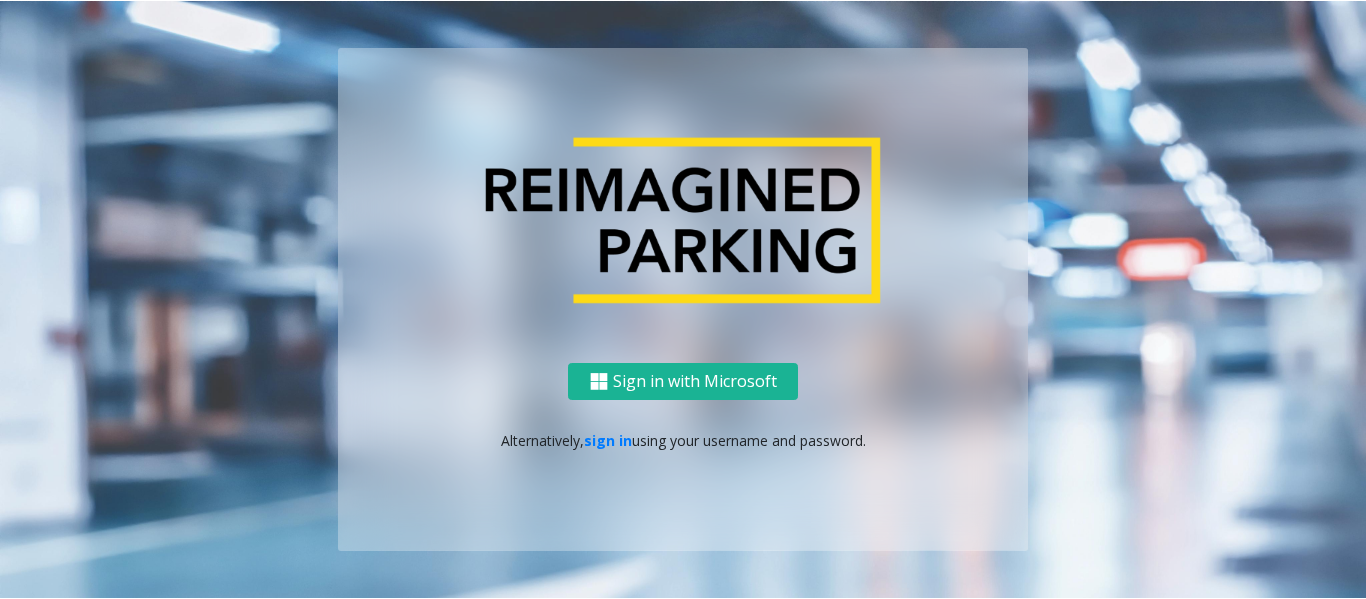 scroll, scrollTop: 0, scrollLeft: 0, axis: both 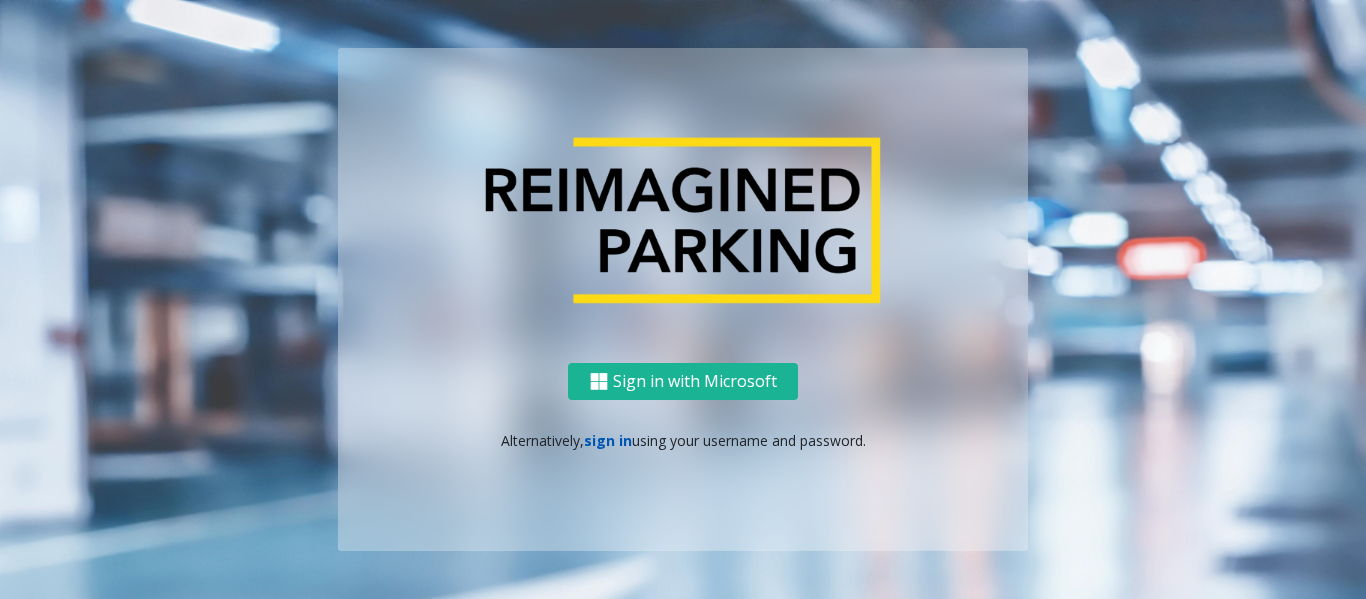 click on "sign in" 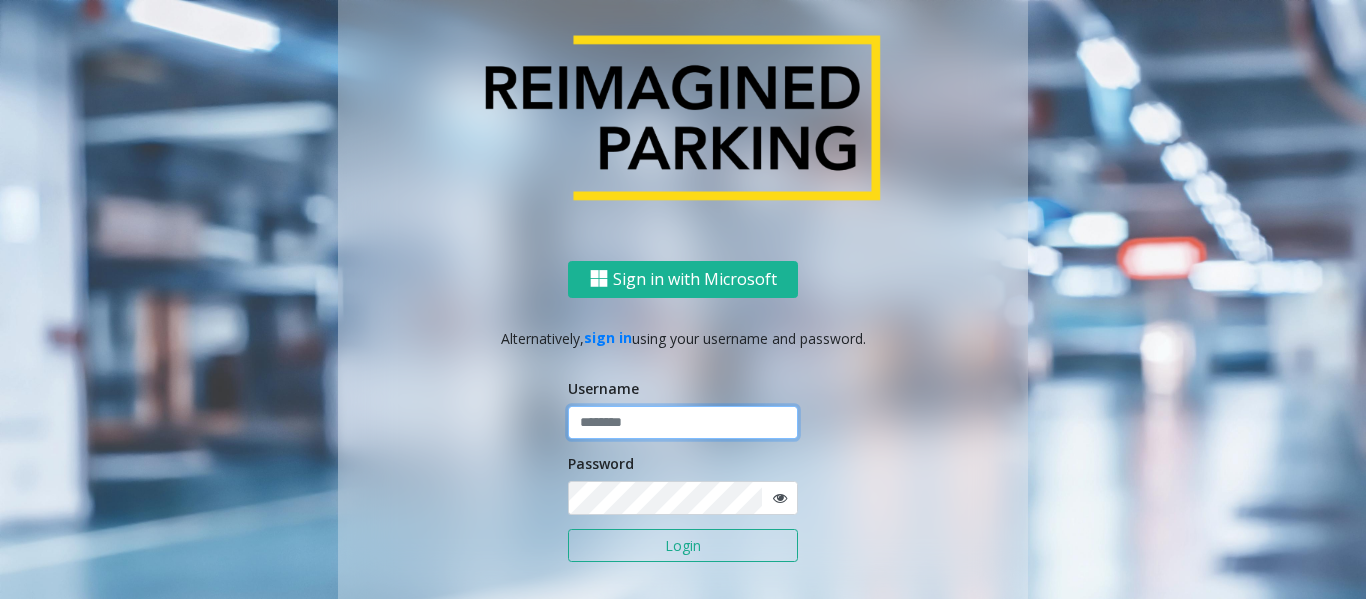 type on "******" 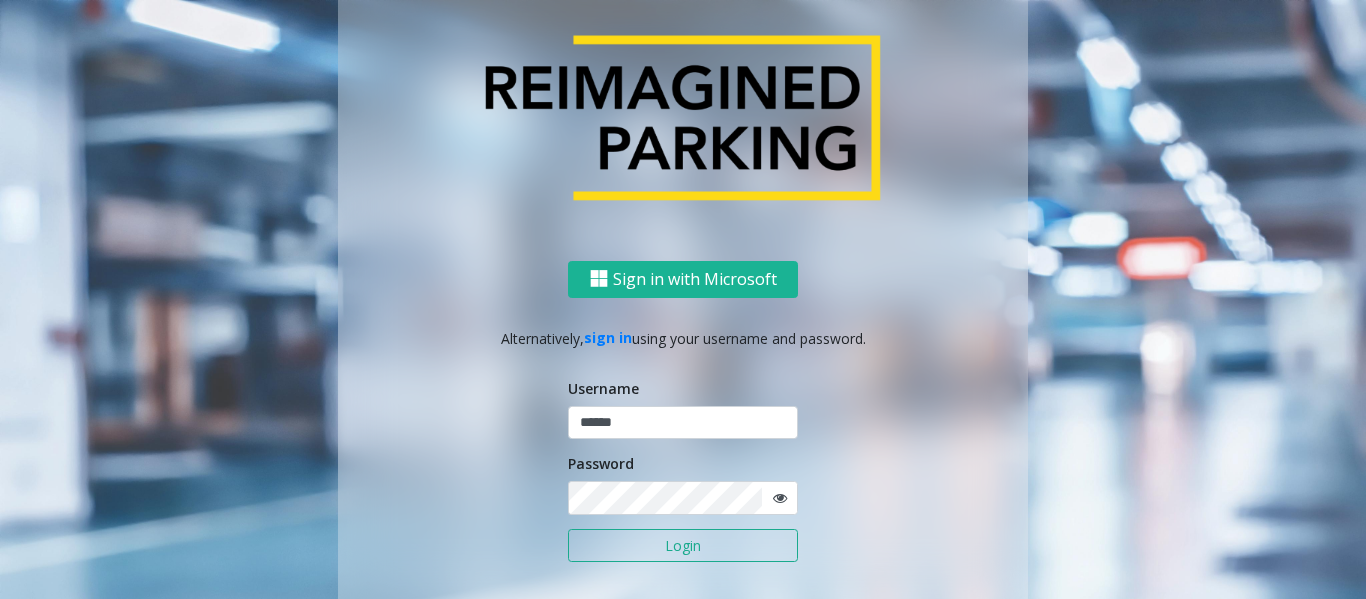 click on "Login" 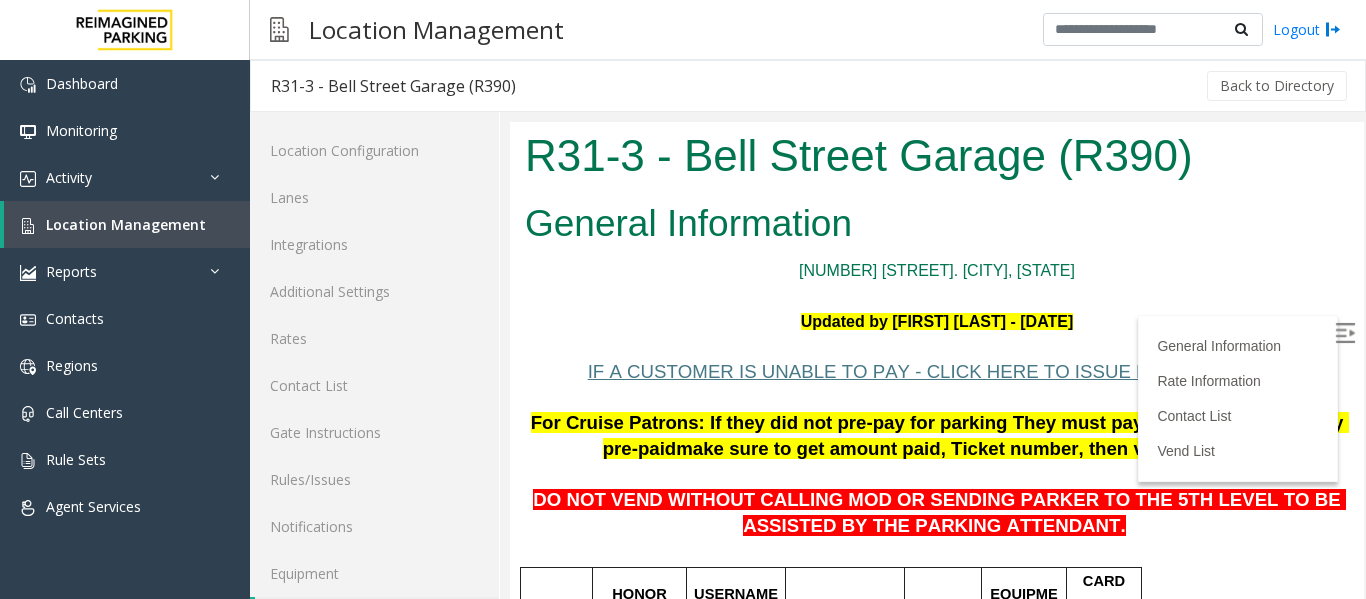 scroll, scrollTop: 0, scrollLeft: 0, axis: both 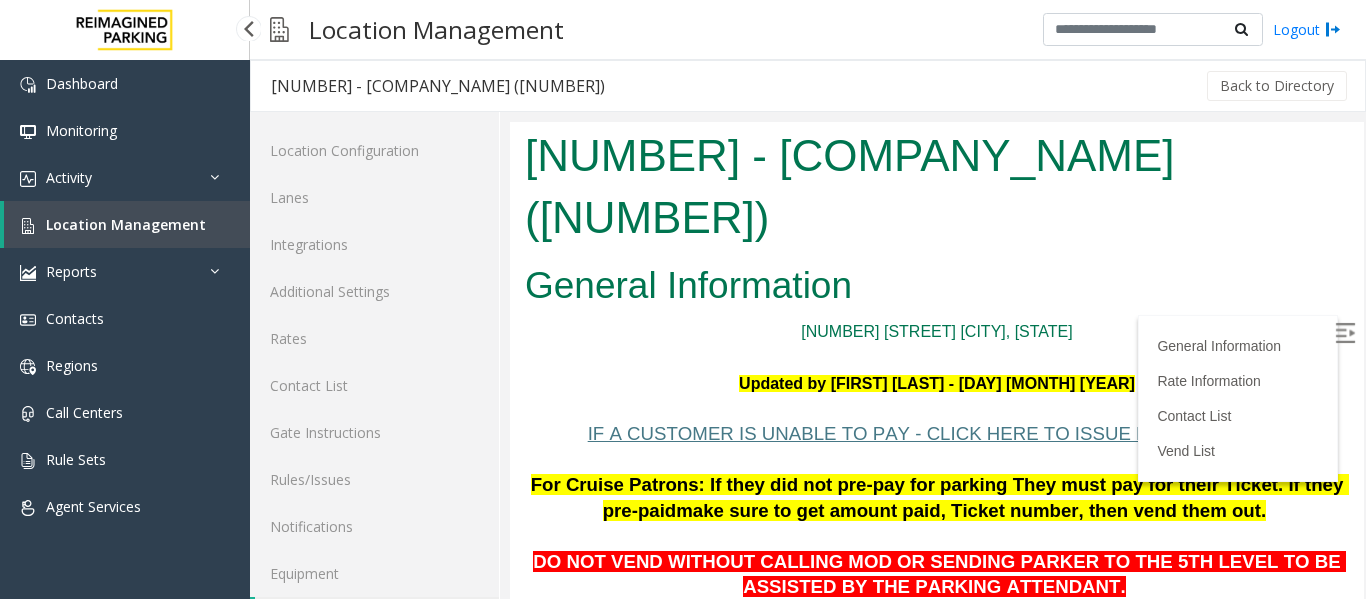click on "Location Management" at bounding box center [126, 224] 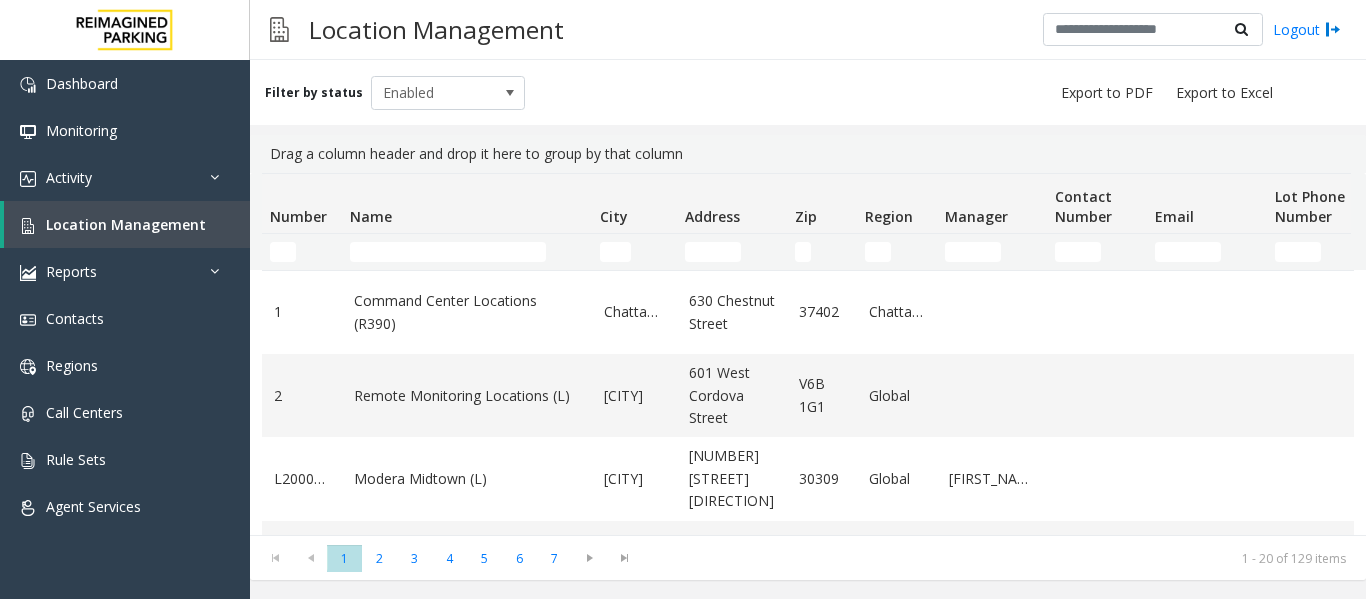click 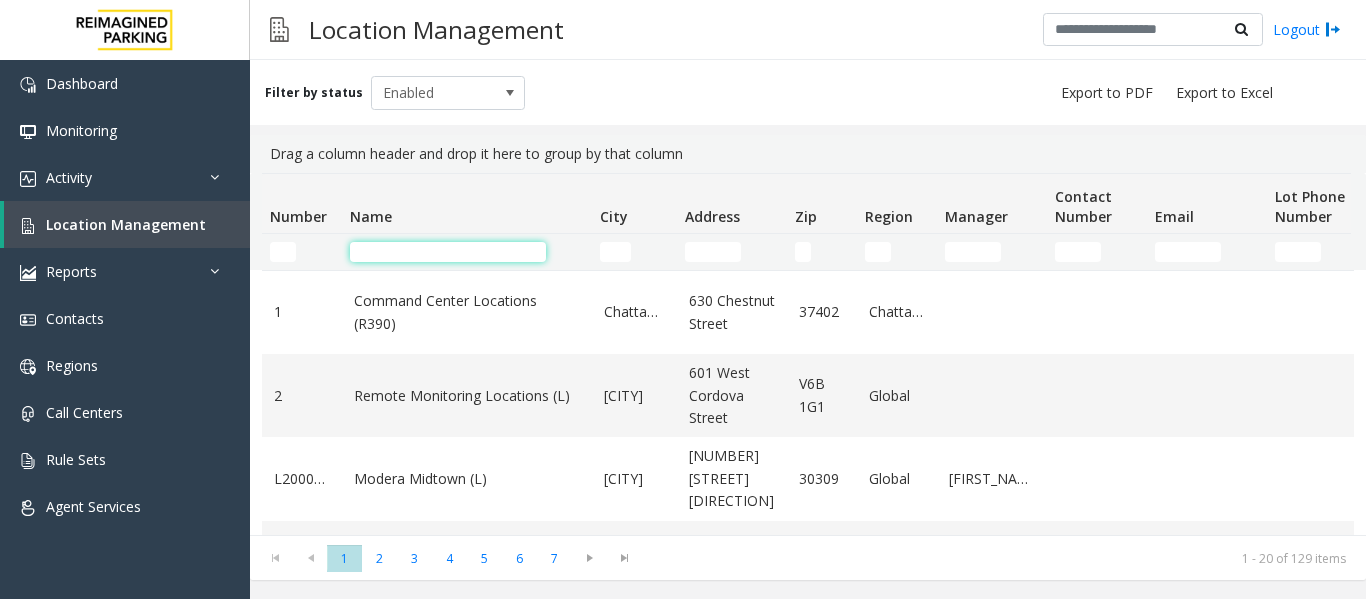 click 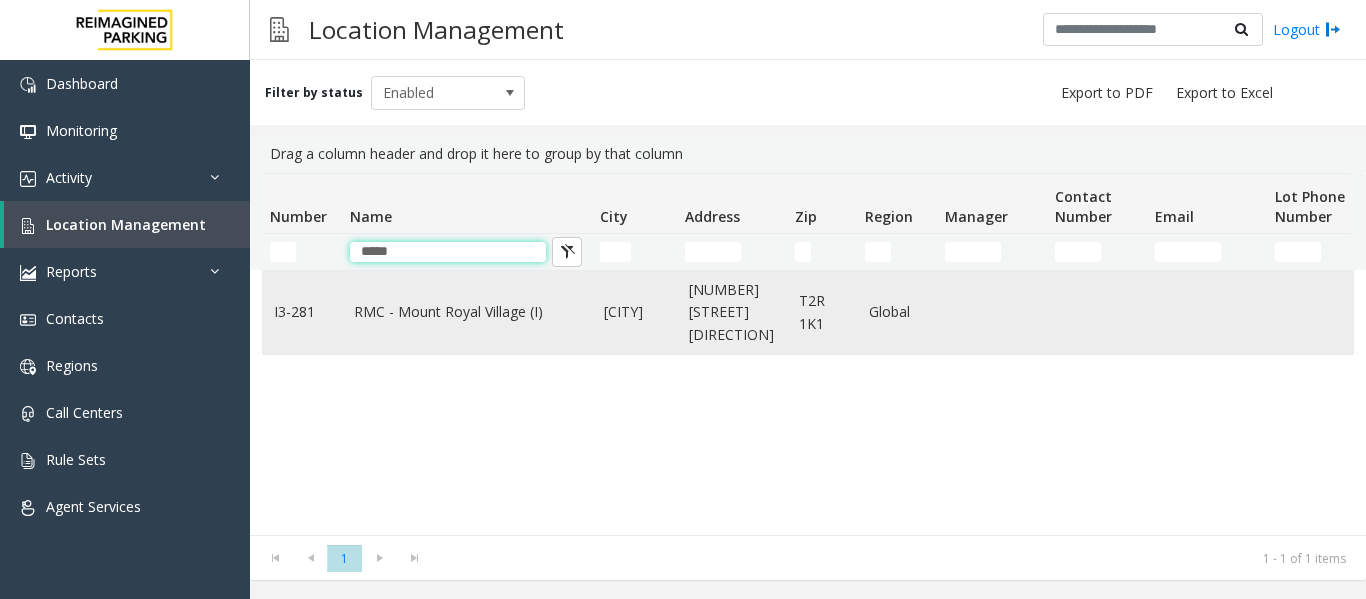 type on "*****" 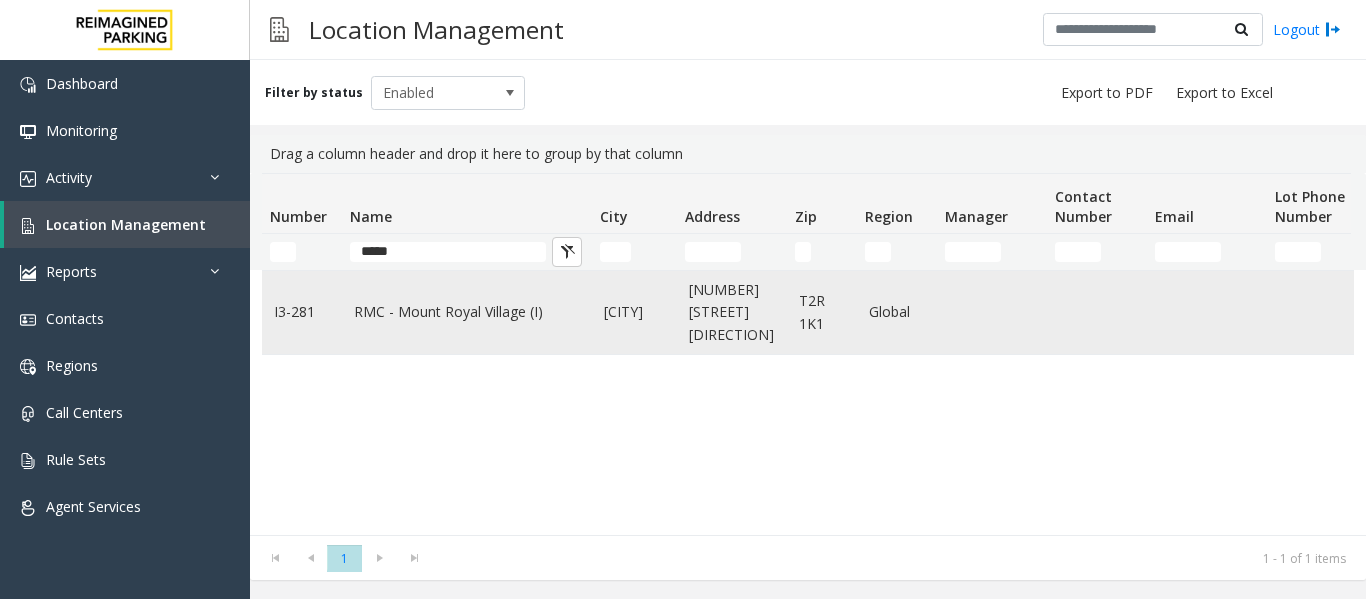 click on "RMC - Mount Royal Village (I)" 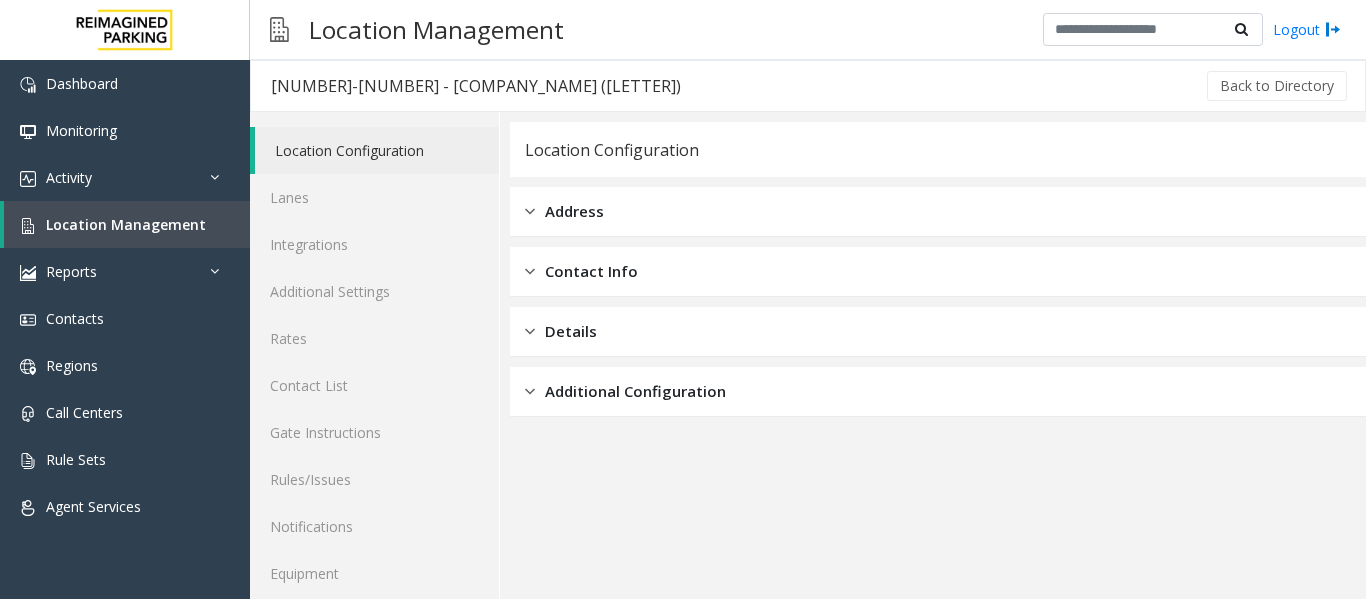 scroll, scrollTop: 60, scrollLeft: 0, axis: vertical 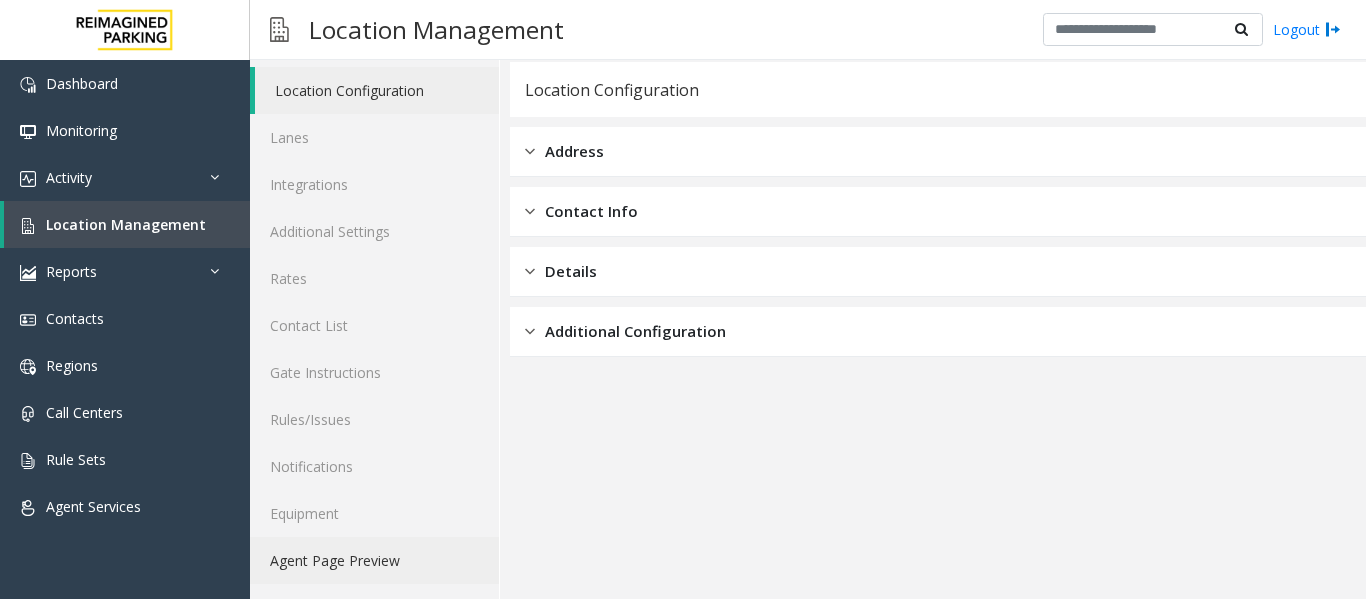 click on "Agent Page Preview" 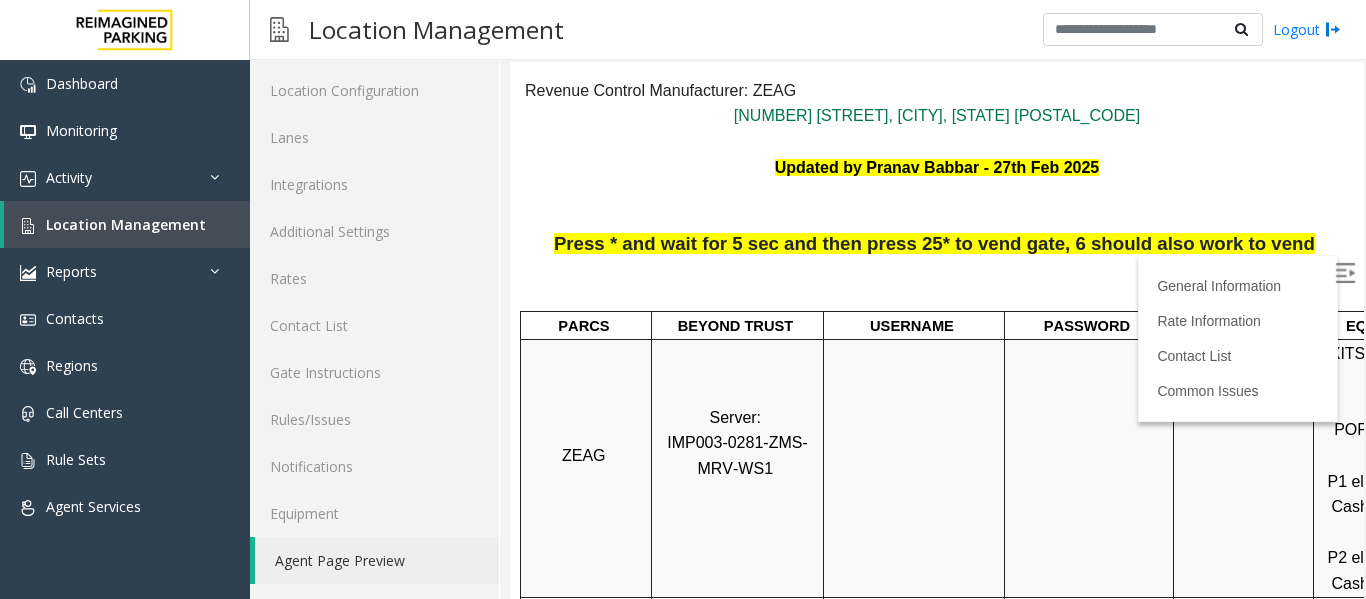 scroll, scrollTop: 200, scrollLeft: 0, axis: vertical 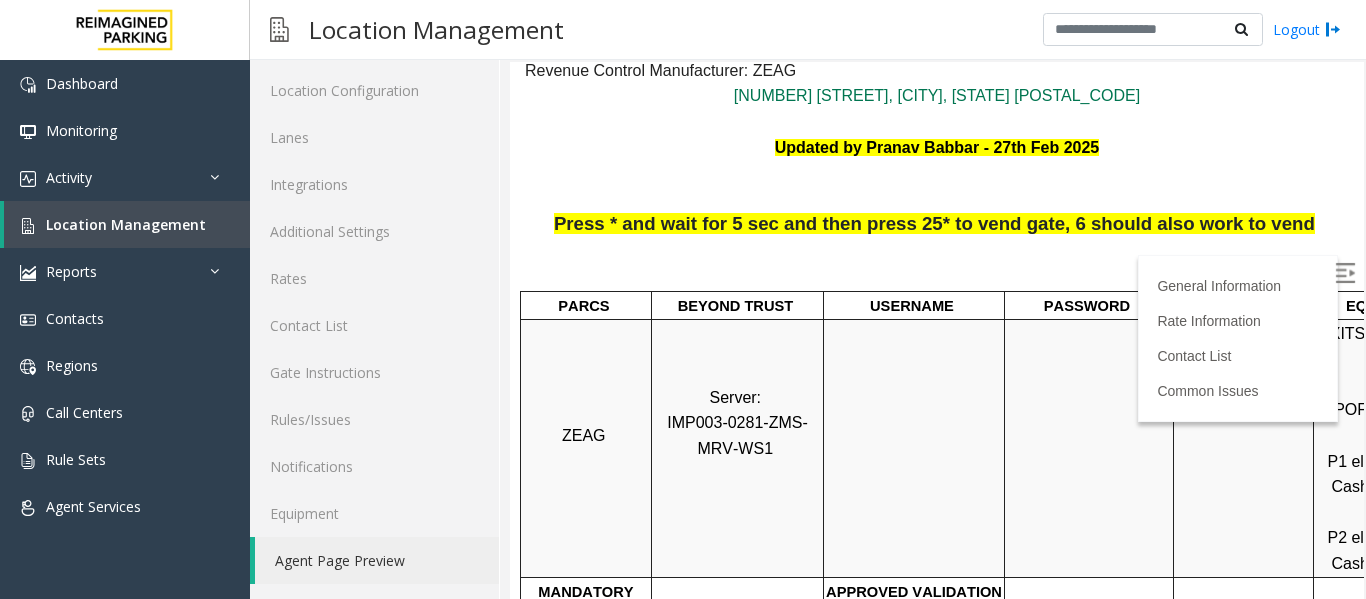 click at bounding box center (1345, 273) 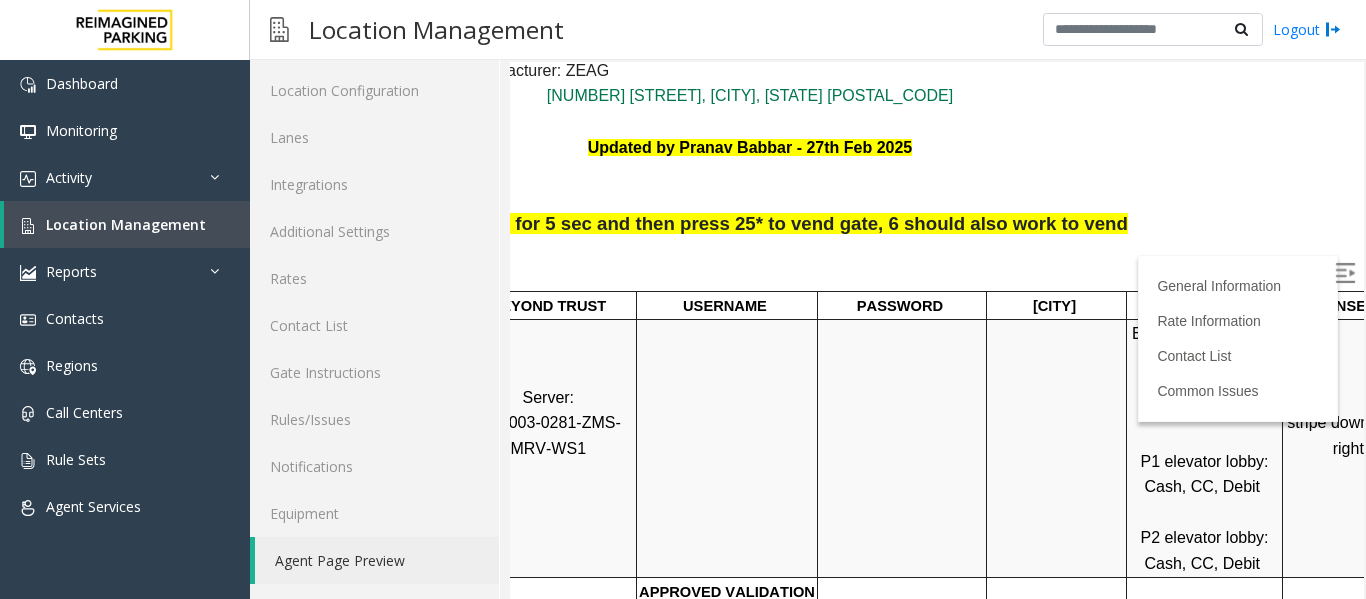 scroll, scrollTop: 200, scrollLeft: 282, axis: both 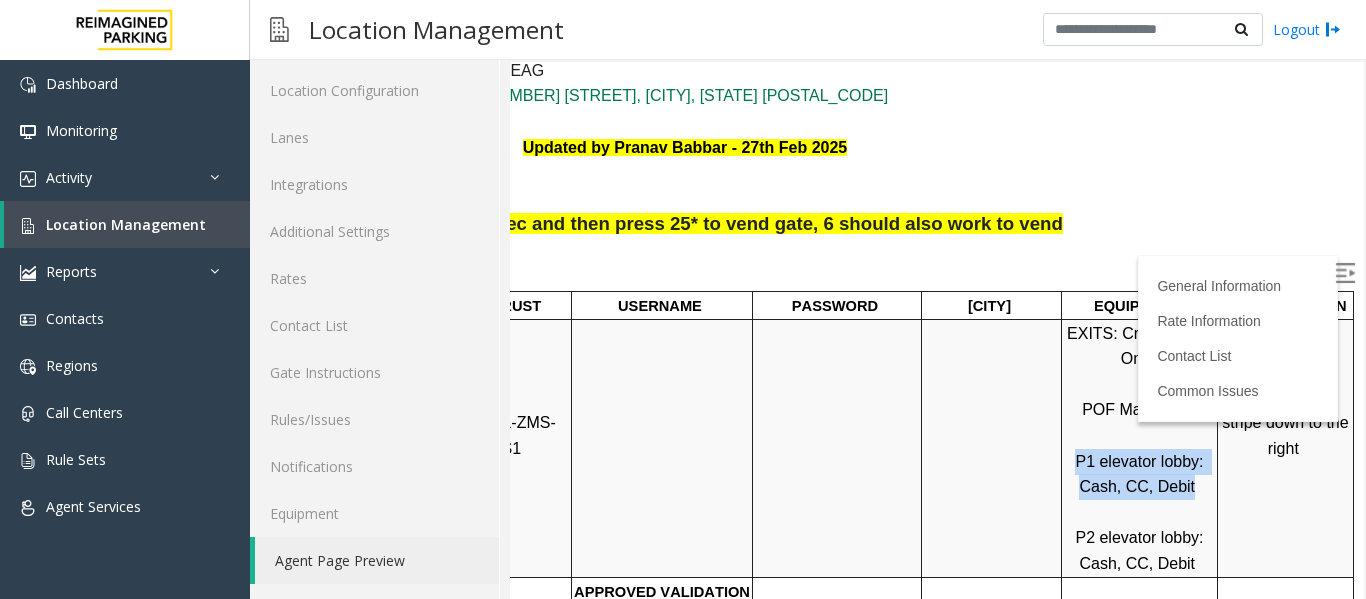 drag, startPoint x: 1049, startPoint y: 398, endPoint x: 1161, endPoint y: 438, distance: 118.92855 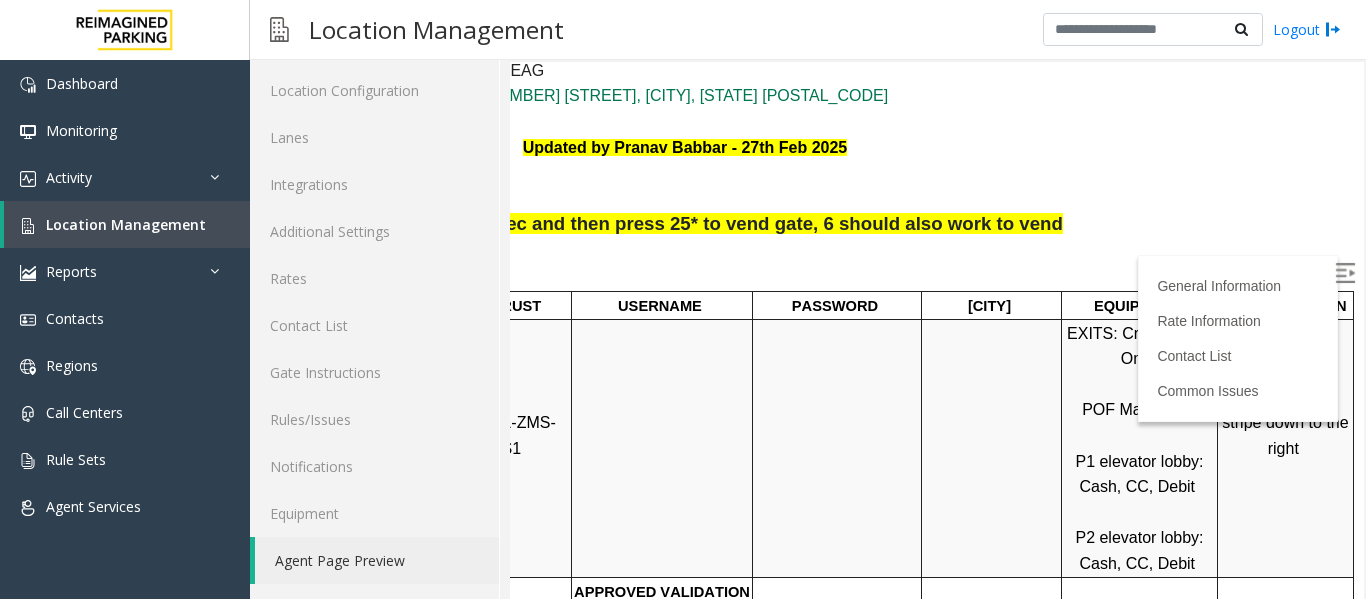 click on "EXITS: Credit Cards Only POF Machines: P1 elevator lobby: Cash, CC, Debit P2 elevator lobby: Cash, CC, Debit" at bounding box center [1139, 449] 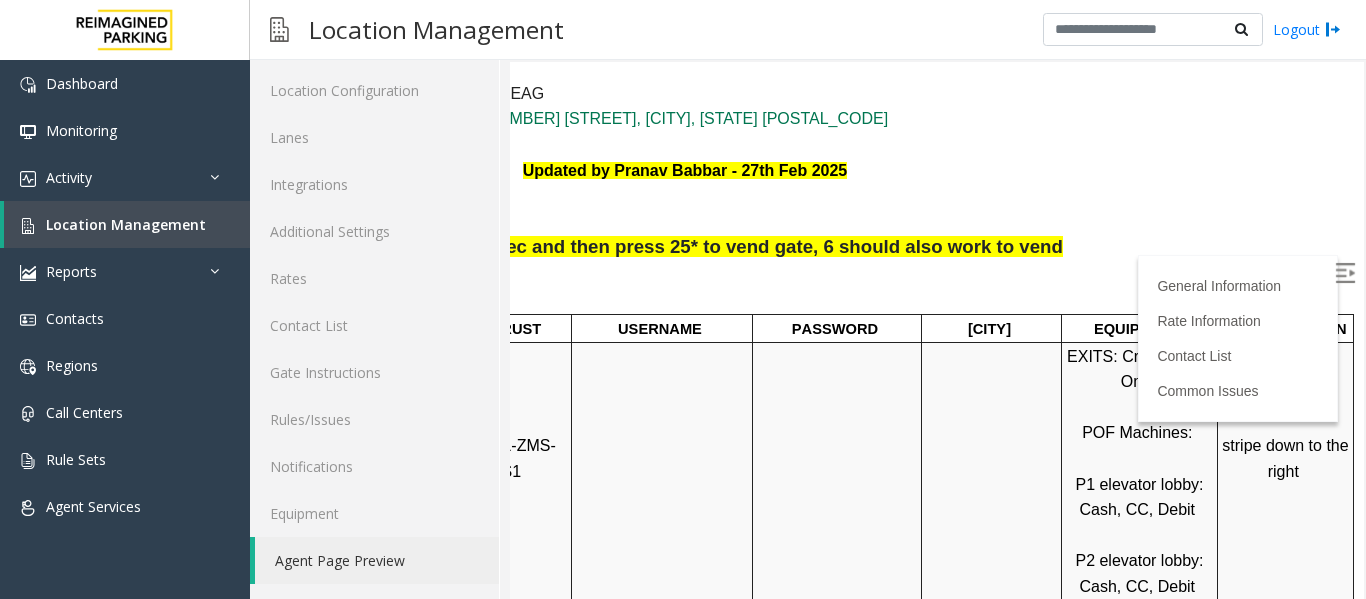scroll, scrollTop: 0, scrollLeft: 282, axis: horizontal 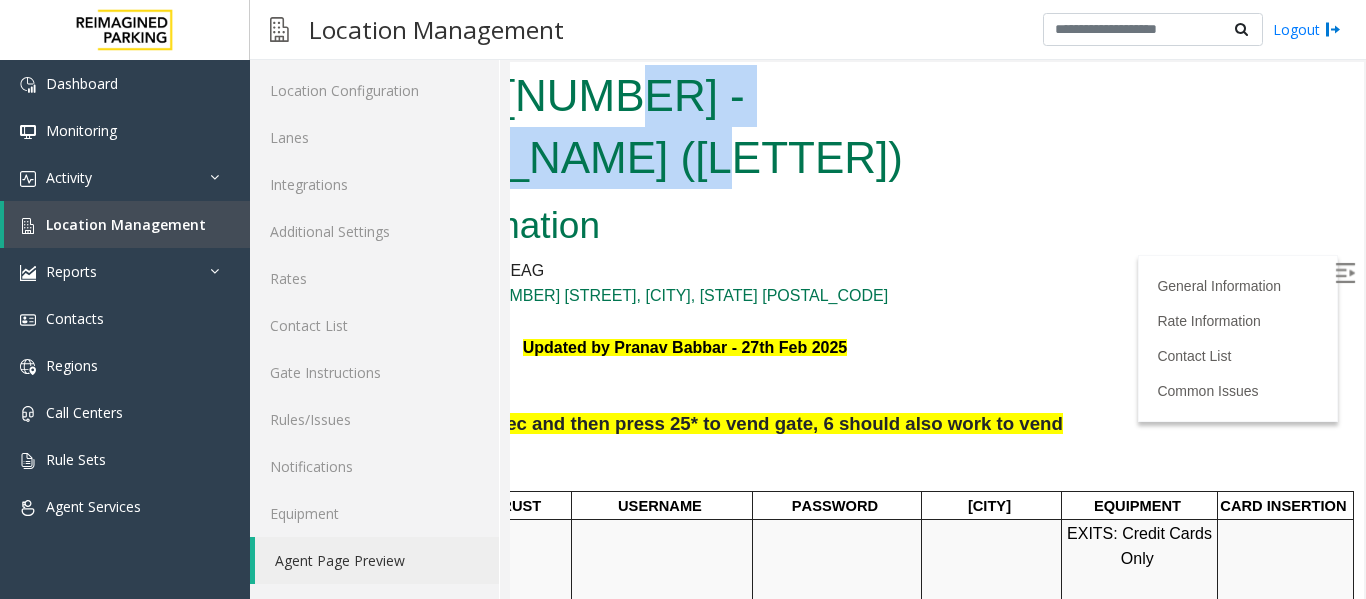drag, startPoint x: 536, startPoint y: 103, endPoint x: 990, endPoint y: 117, distance: 454.21582 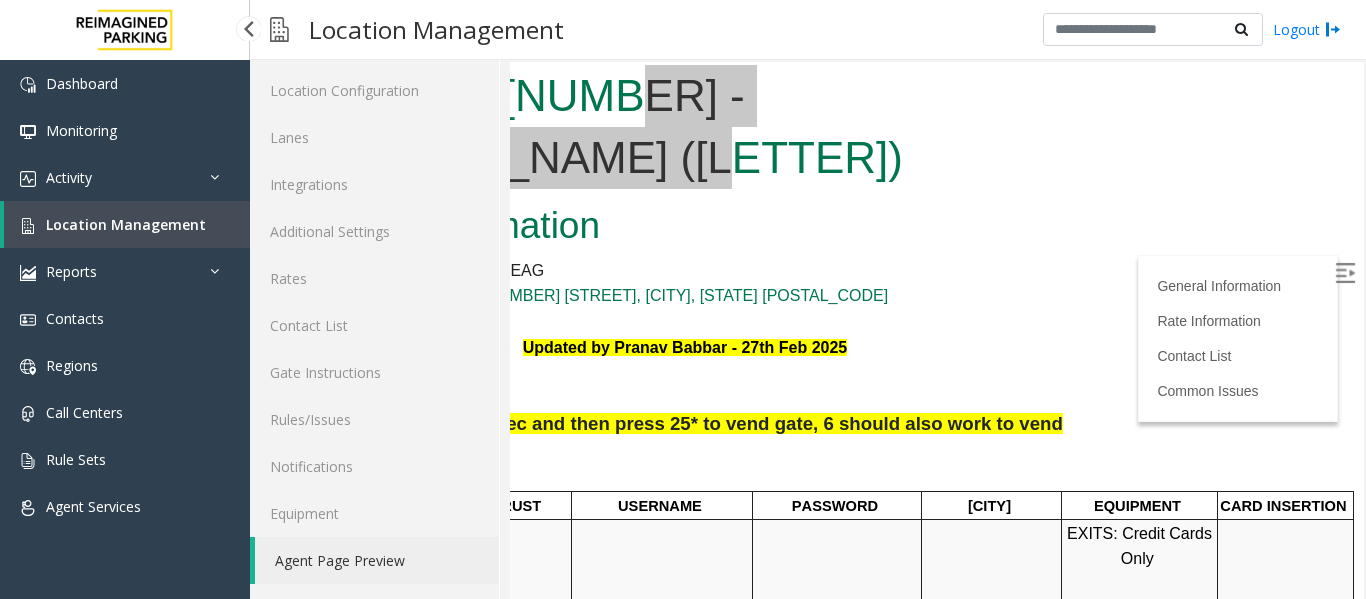 click on "Location Management" at bounding box center [126, 224] 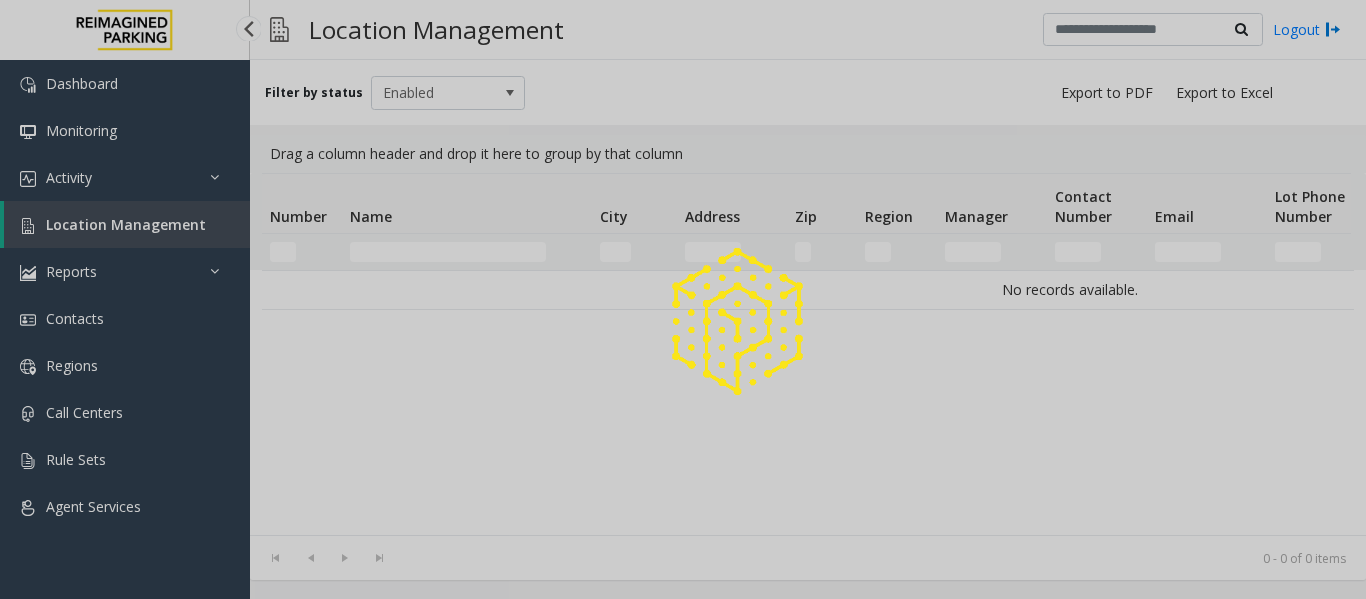 scroll, scrollTop: 0, scrollLeft: 0, axis: both 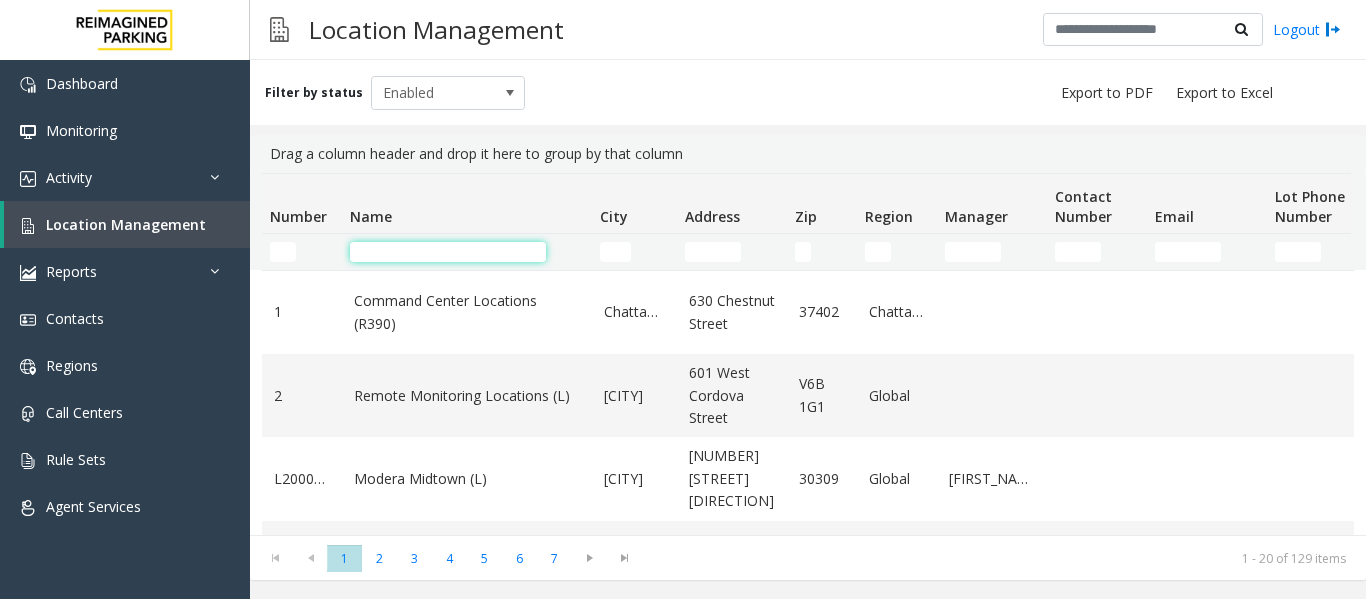 click 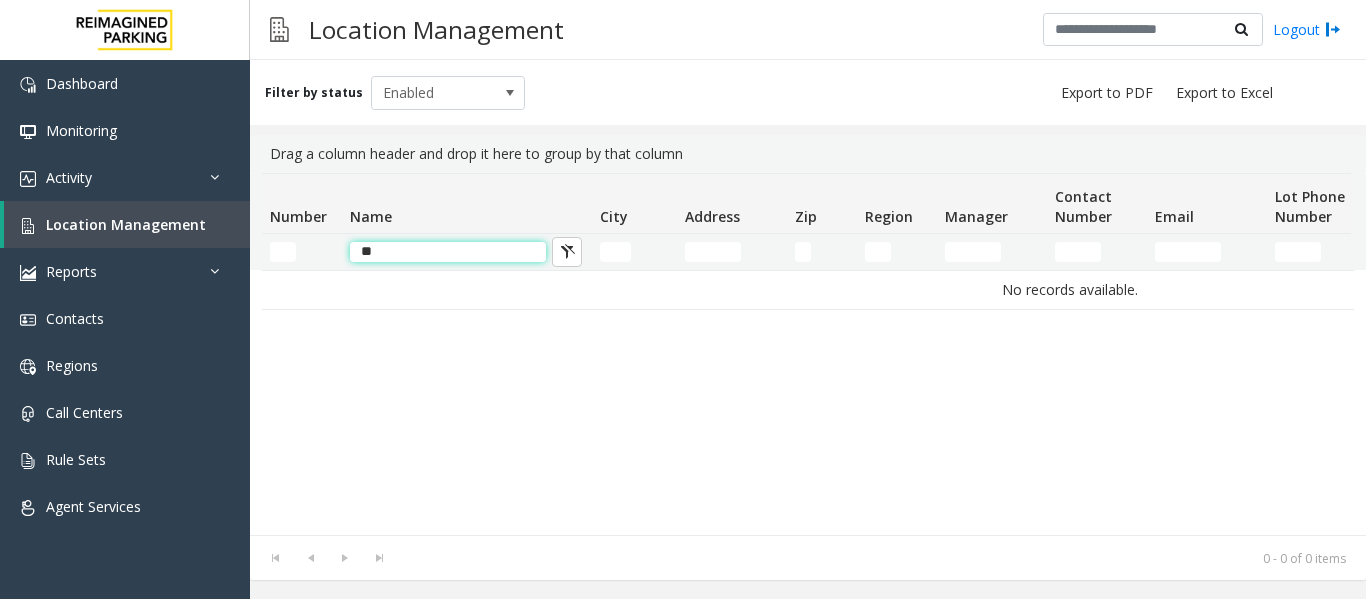 type on "*" 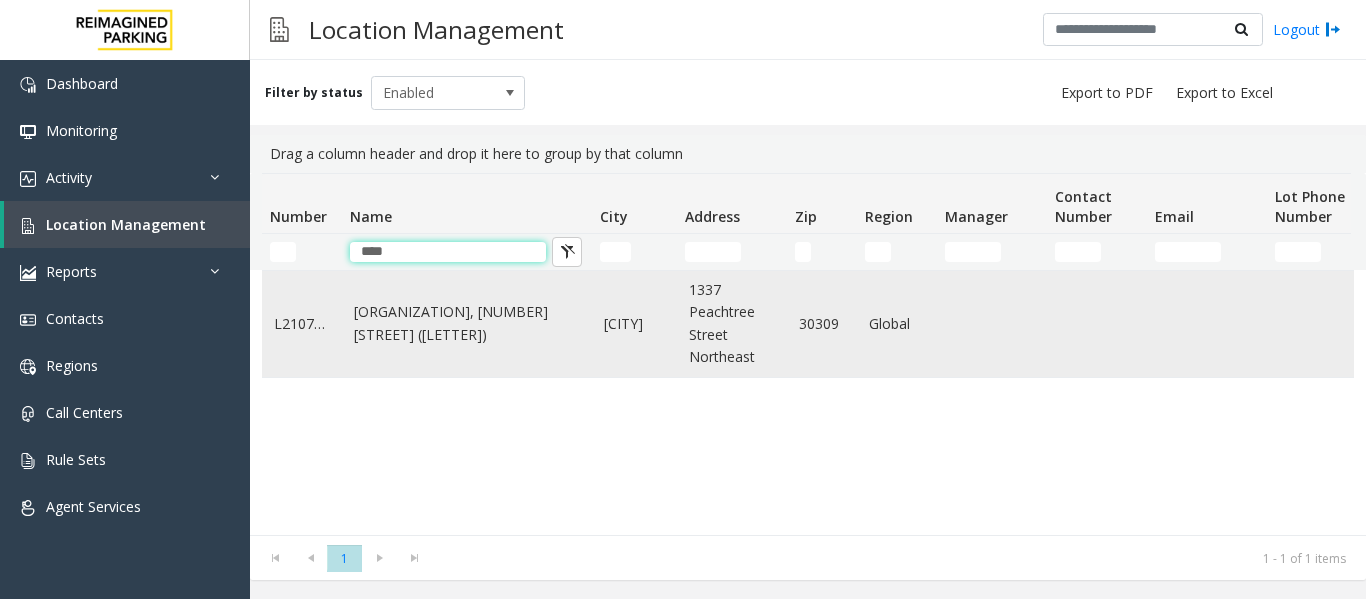 type on "****" 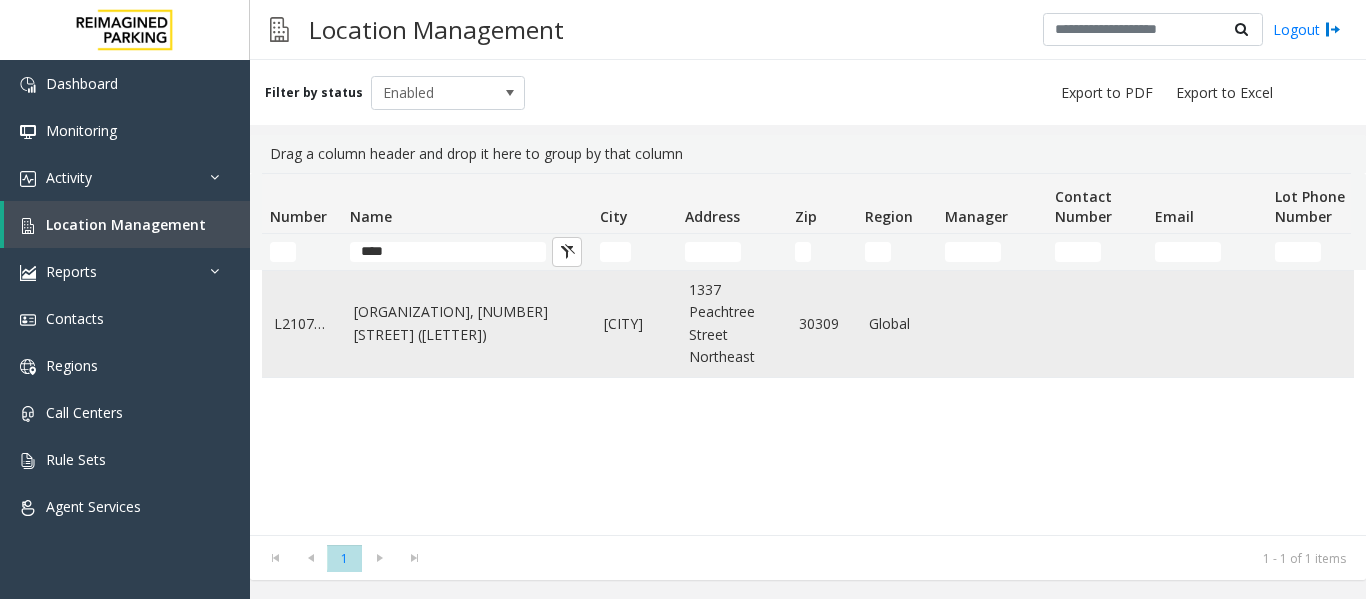 click on "[ORGANIZATION], [NUMBER] [STREET] ([LETTER])" 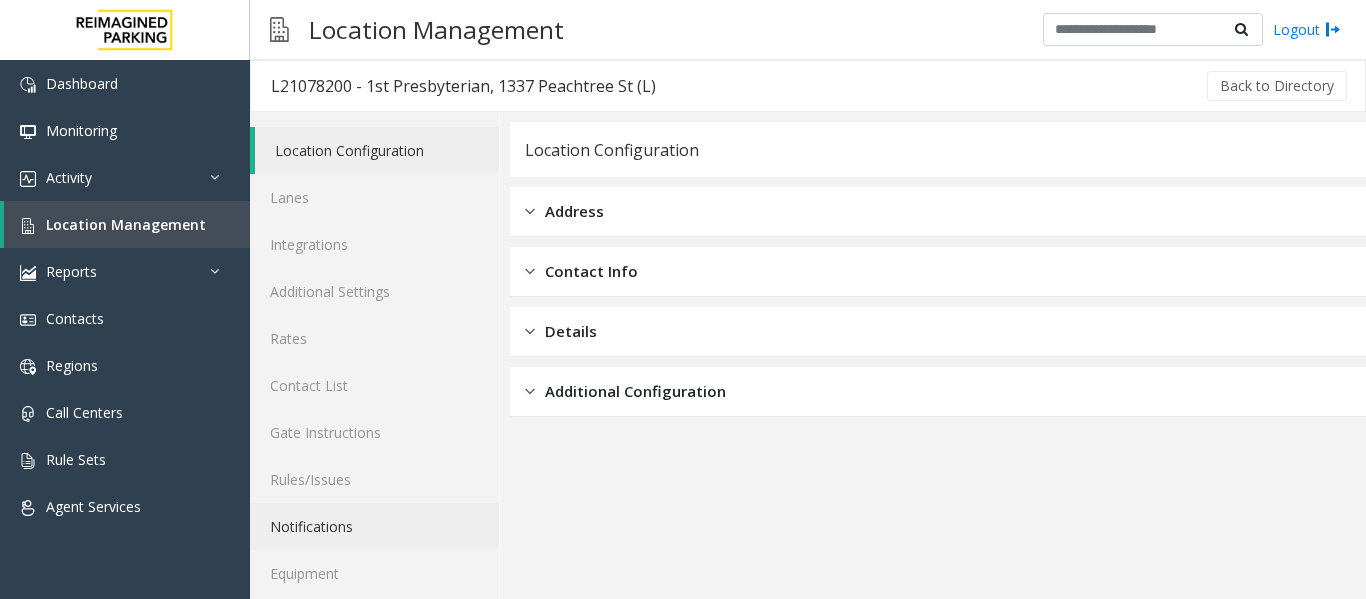 scroll, scrollTop: 60, scrollLeft: 0, axis: vertical 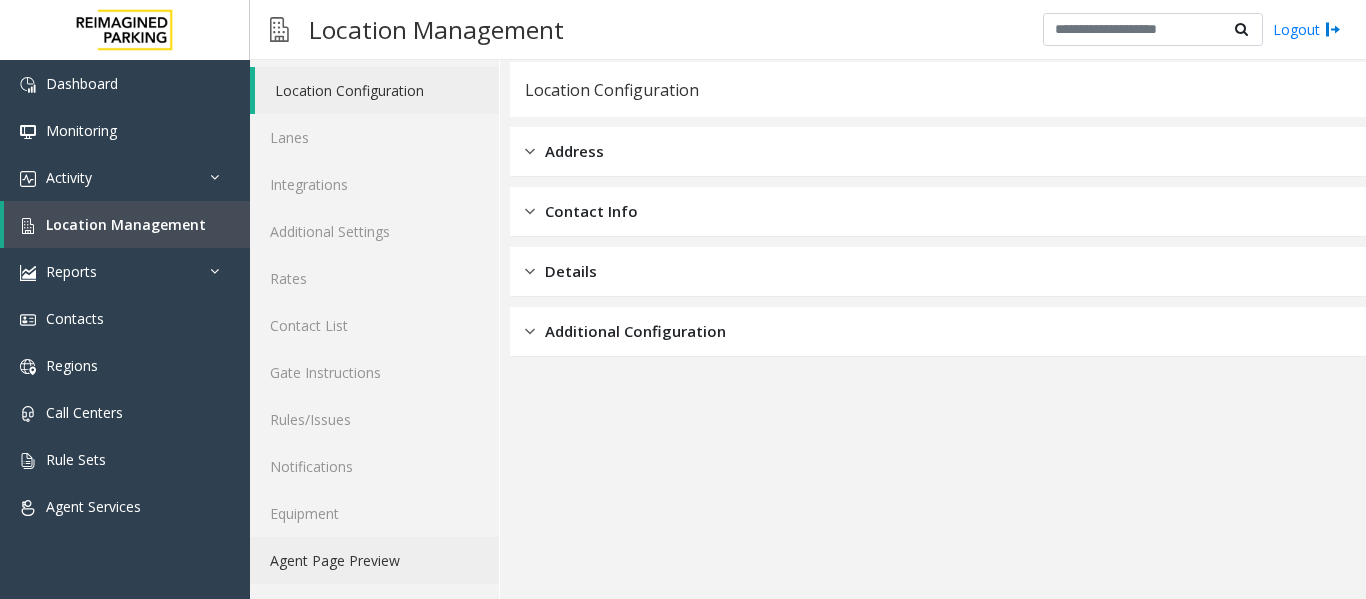 click on "Agent Page Preview" 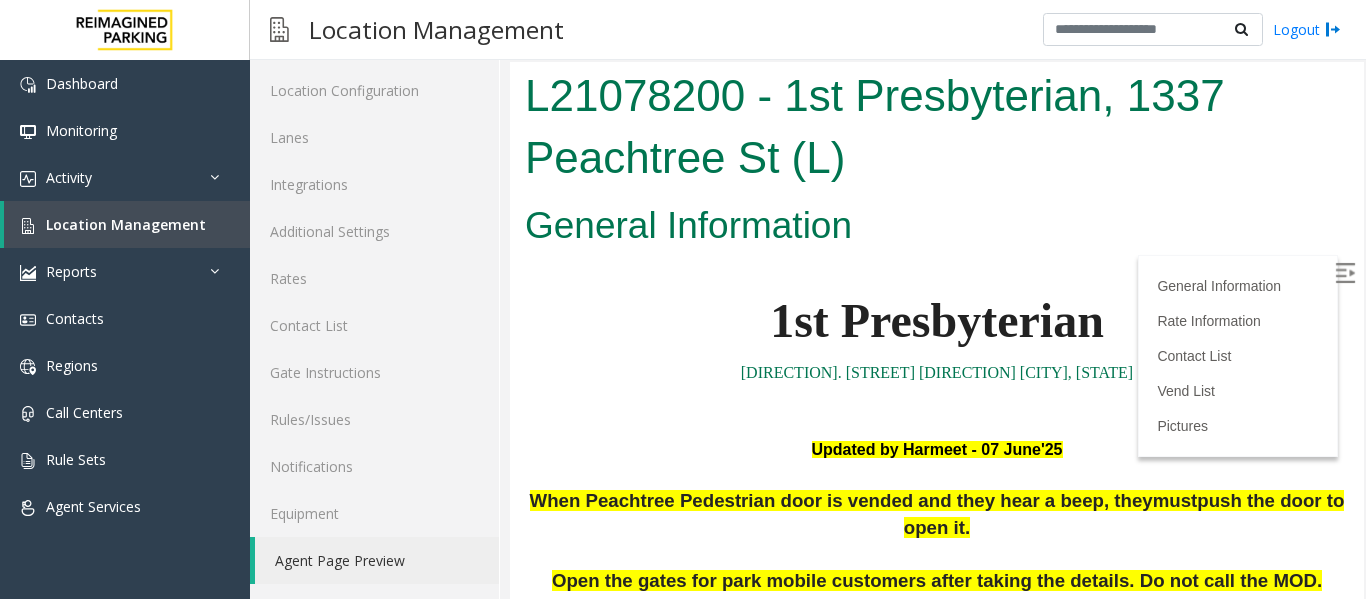 scroll, scrollTop: 0, scrollLeft: 0, axis: both 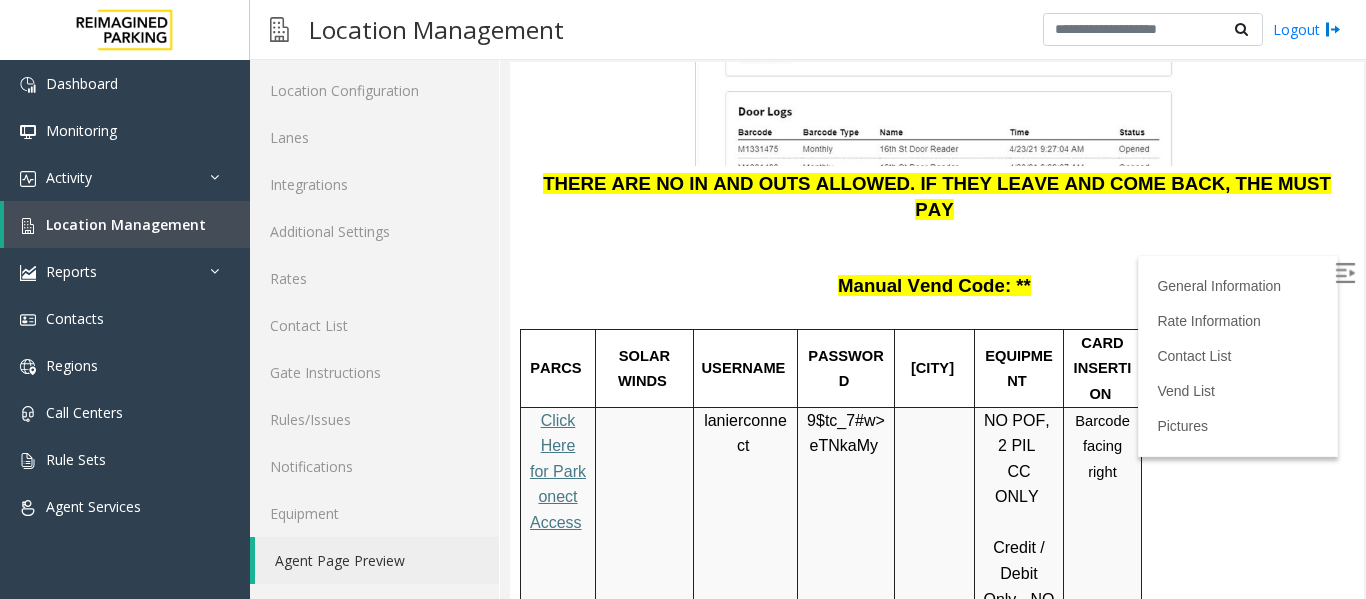 click on "Click Here for Parkonect Access" at bounding box center [558, 471] 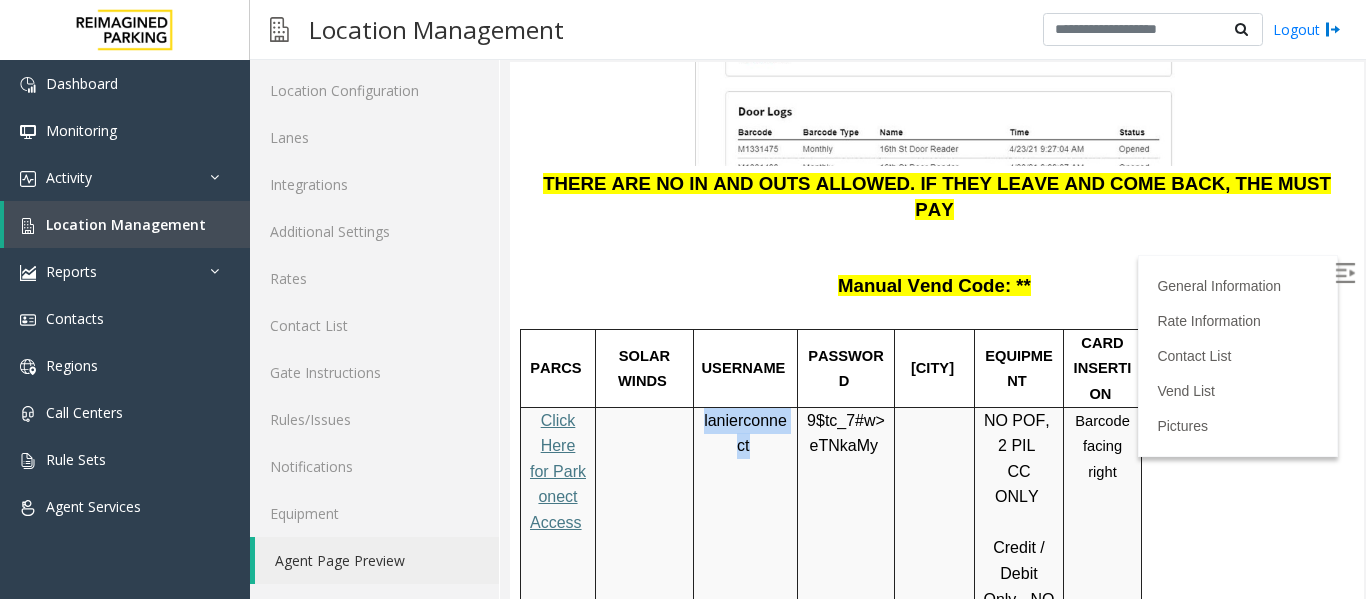 drag, startPoint x: 703, startPoint y: 261, endPoint x: 747, endPoint y: 298, distance: 57.48913 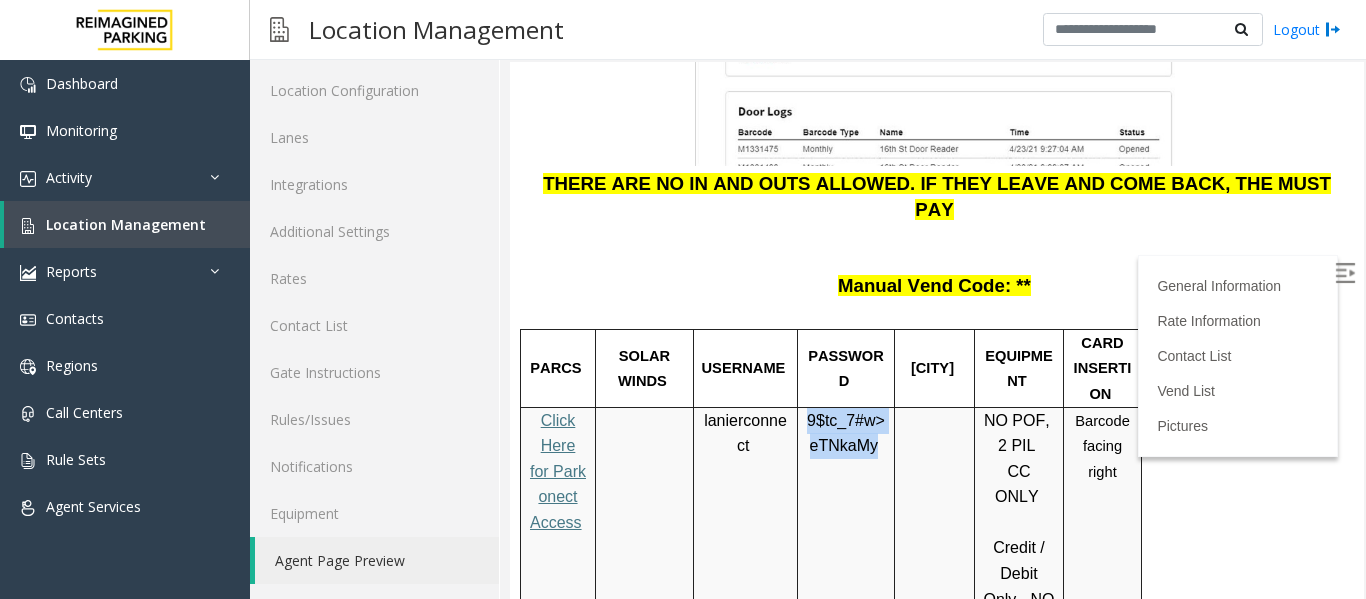 drag, startPoint x: 806, startPoint y: 263, endPoint x: 872, endPoint y: 297, distance: 74.24284 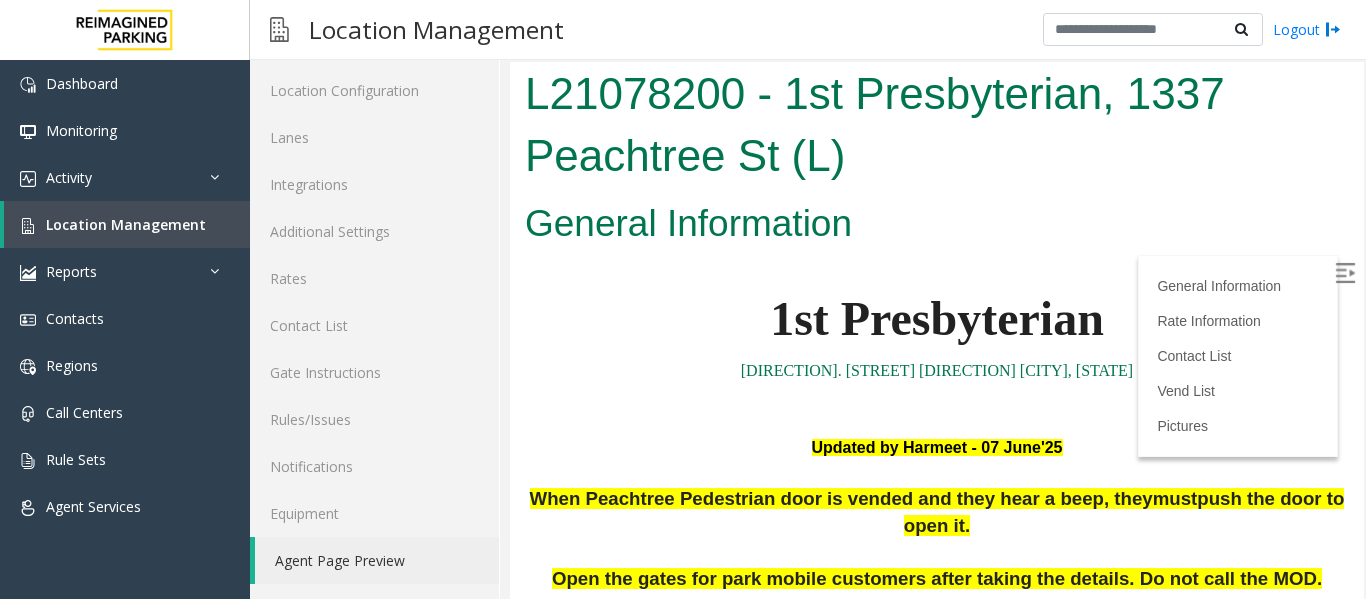 scroll, scrollTop: 0, scrollLeft: 0, axis: both 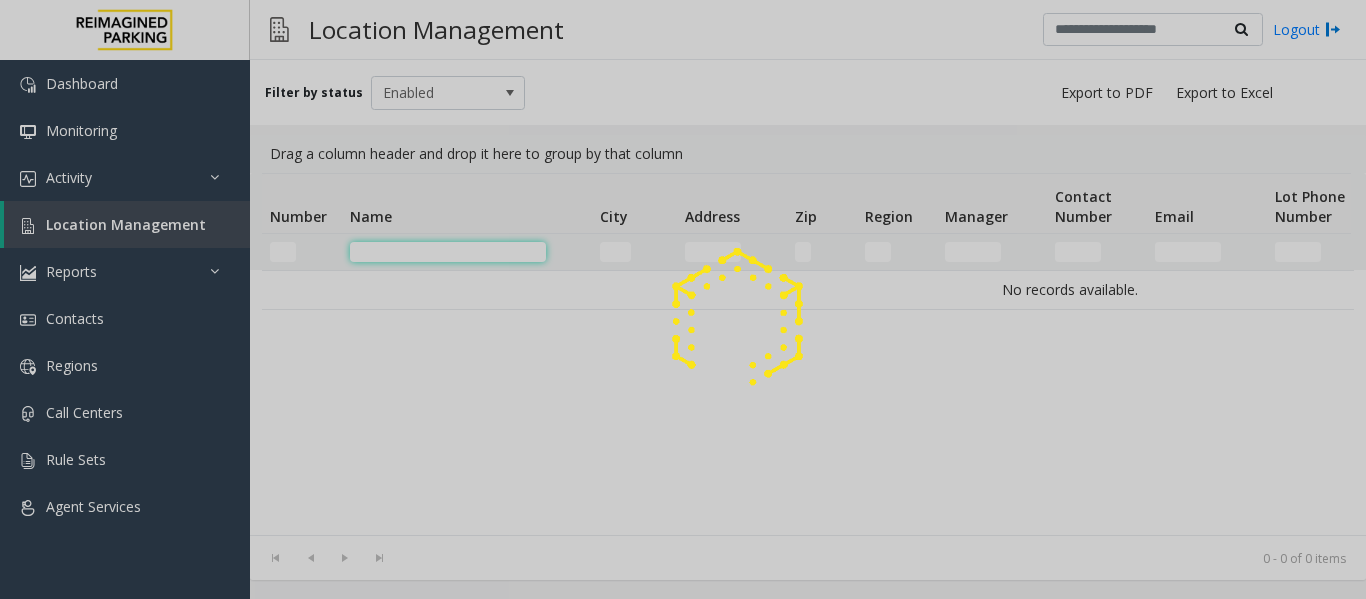 click 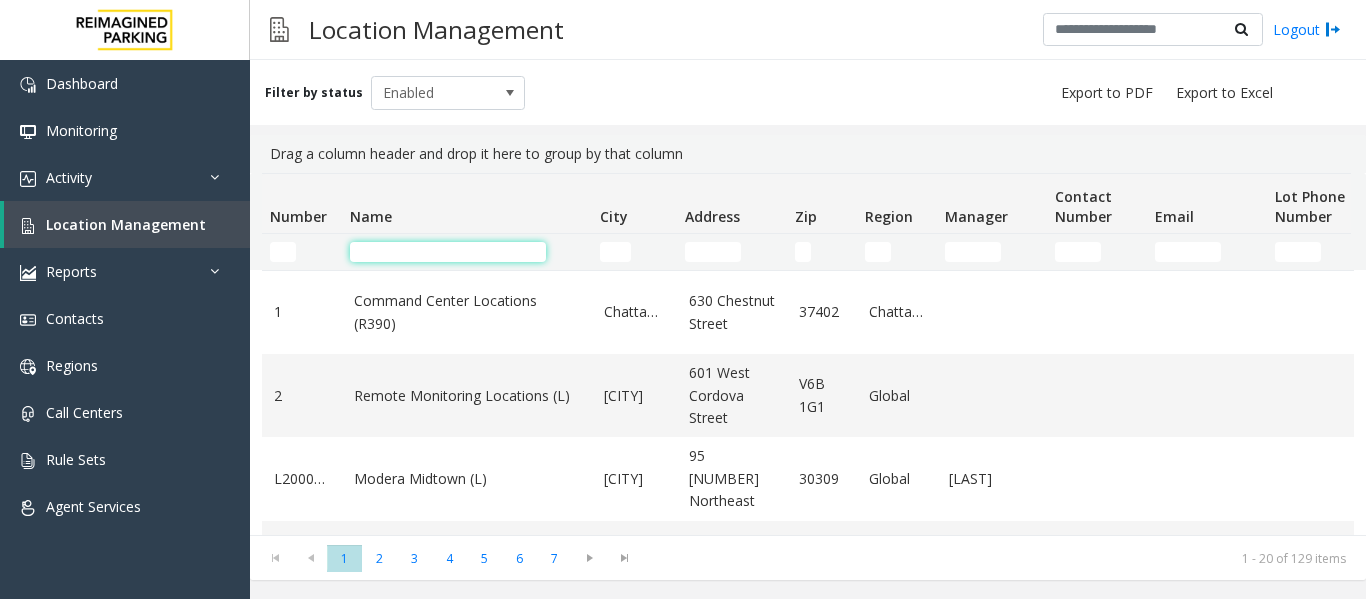 paste on "**********" 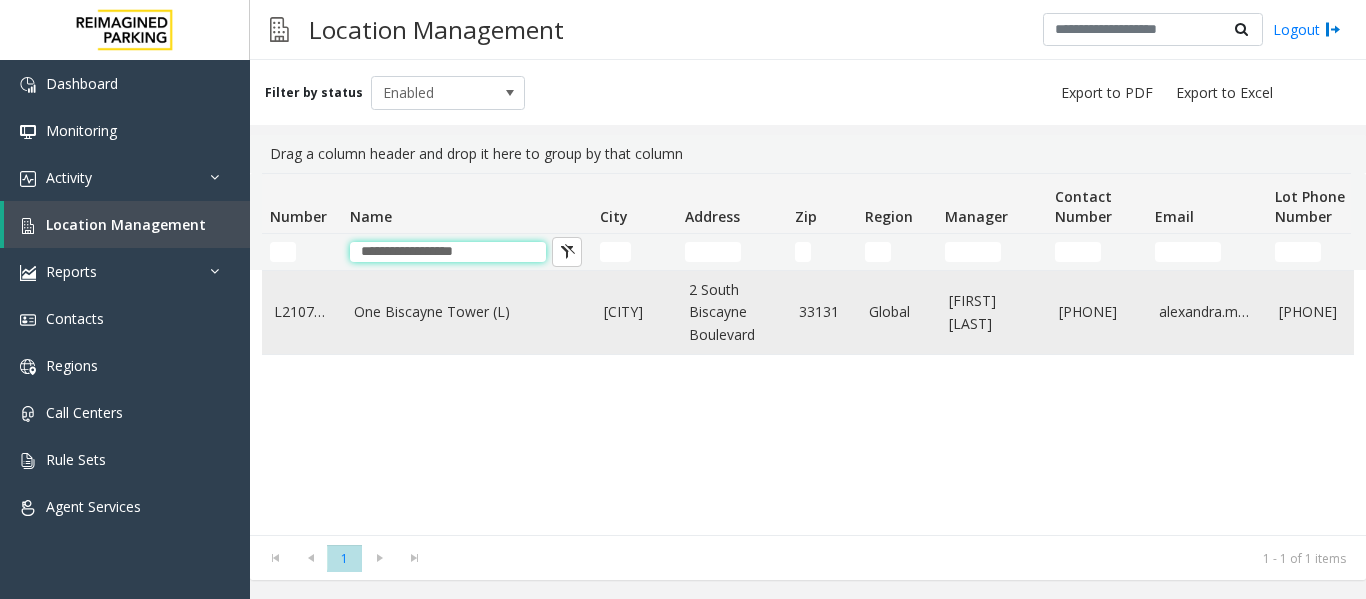 type on "**********" 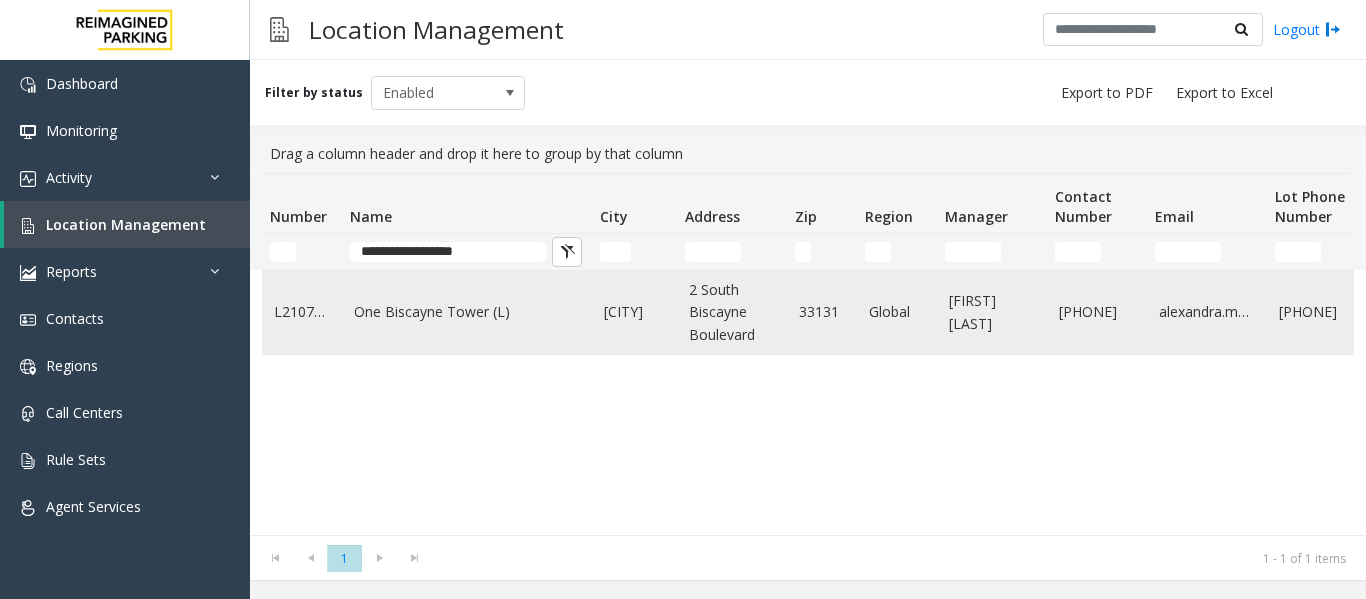 click on "One Biscayne Tower (L)" 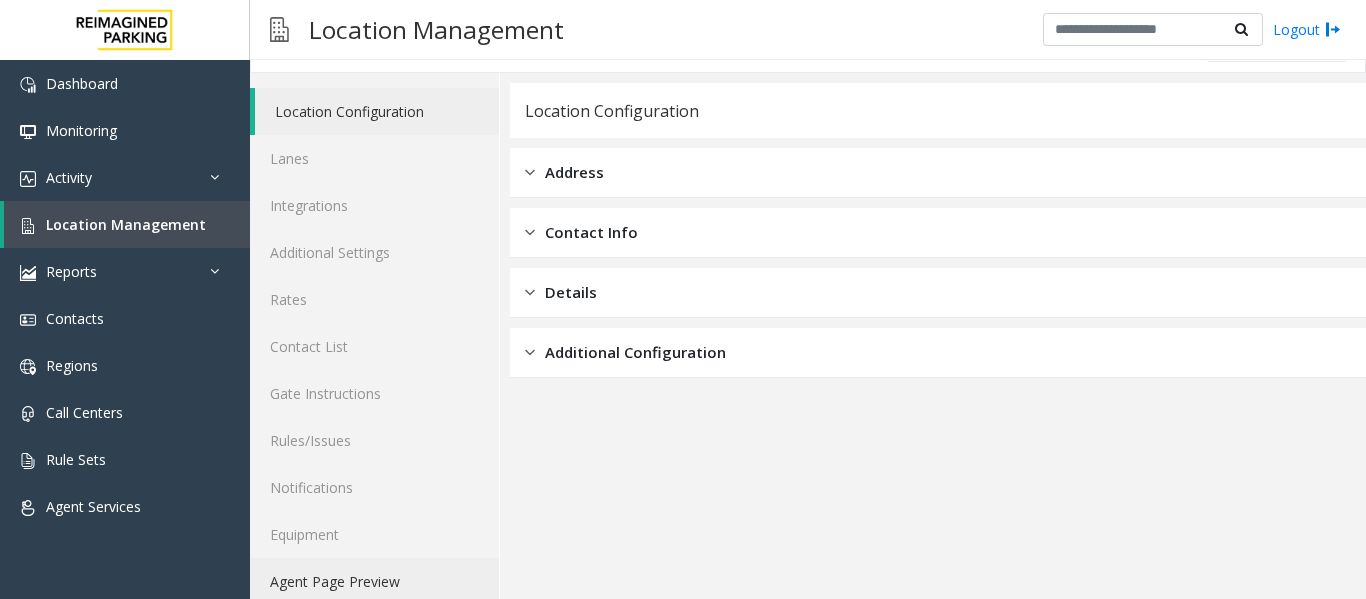 scroll, scrollTop: 60, scrollLeft: 0, axis: vertical 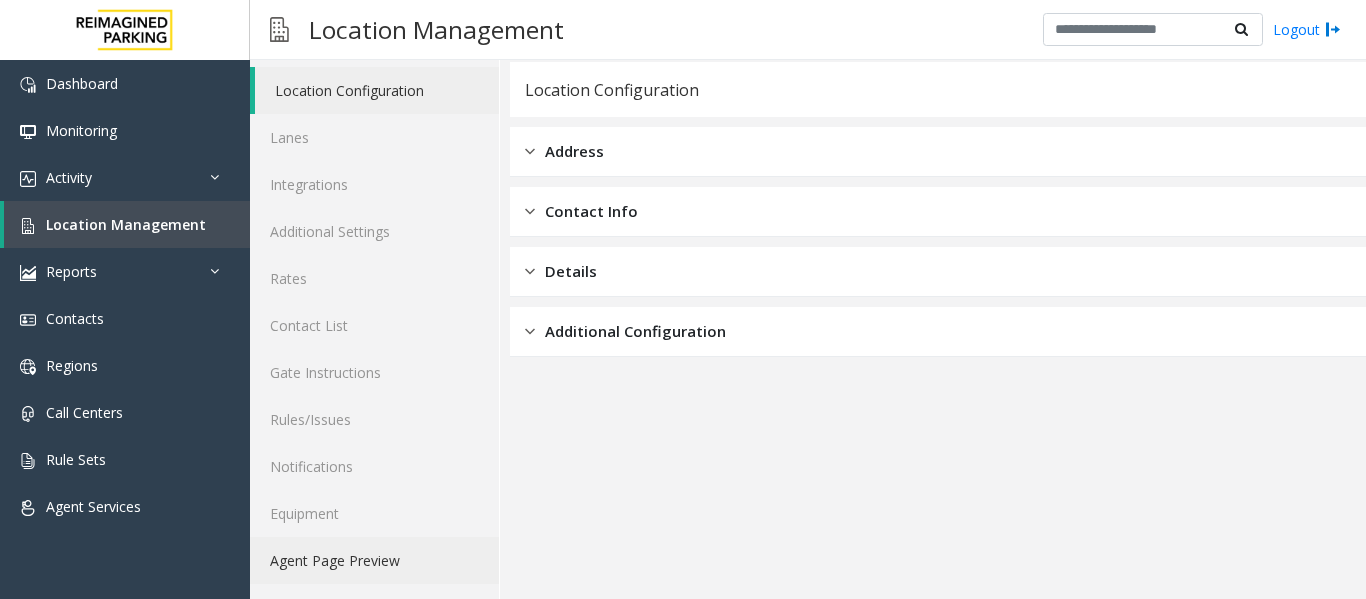 click on "Agent Page Preview" 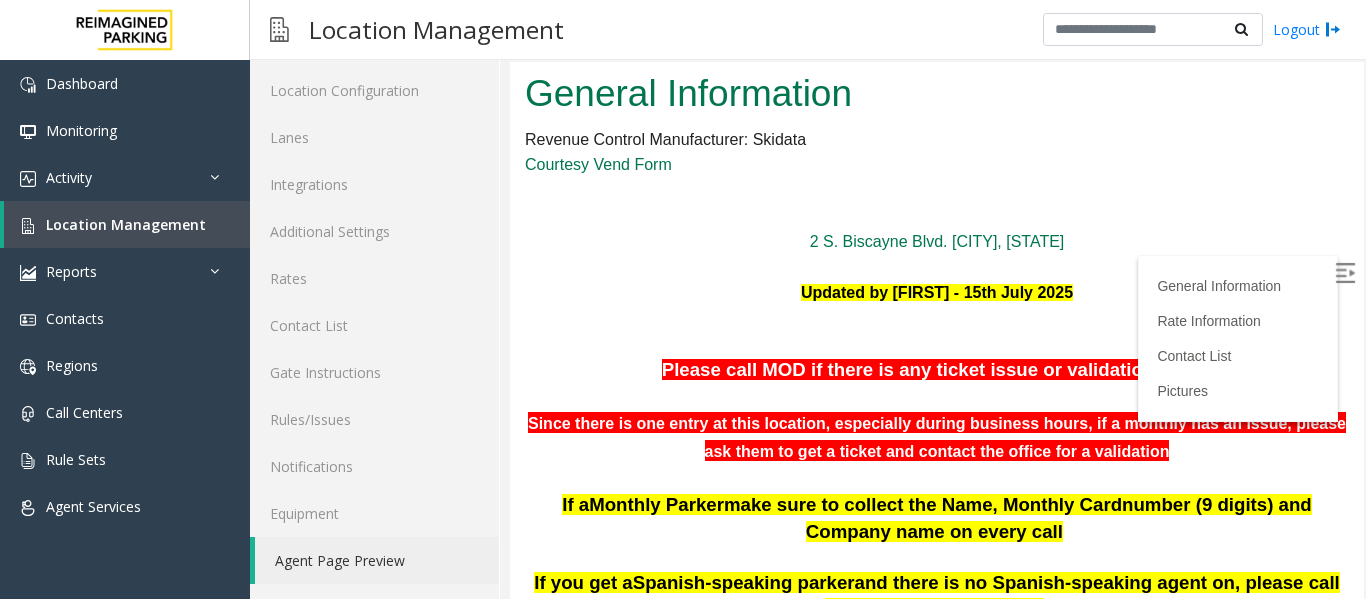 scroll, scrollTop: 0, scrollLeft: 0, axis: both 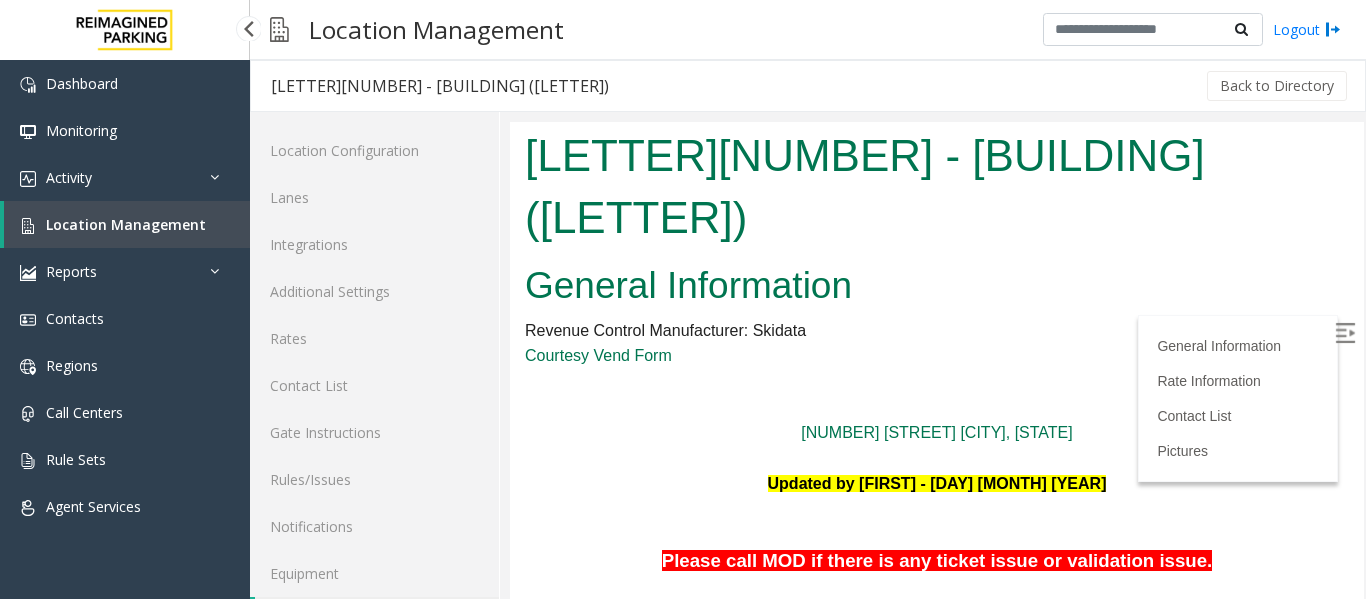 click on "Location Management" at bounding box center (126, 224) 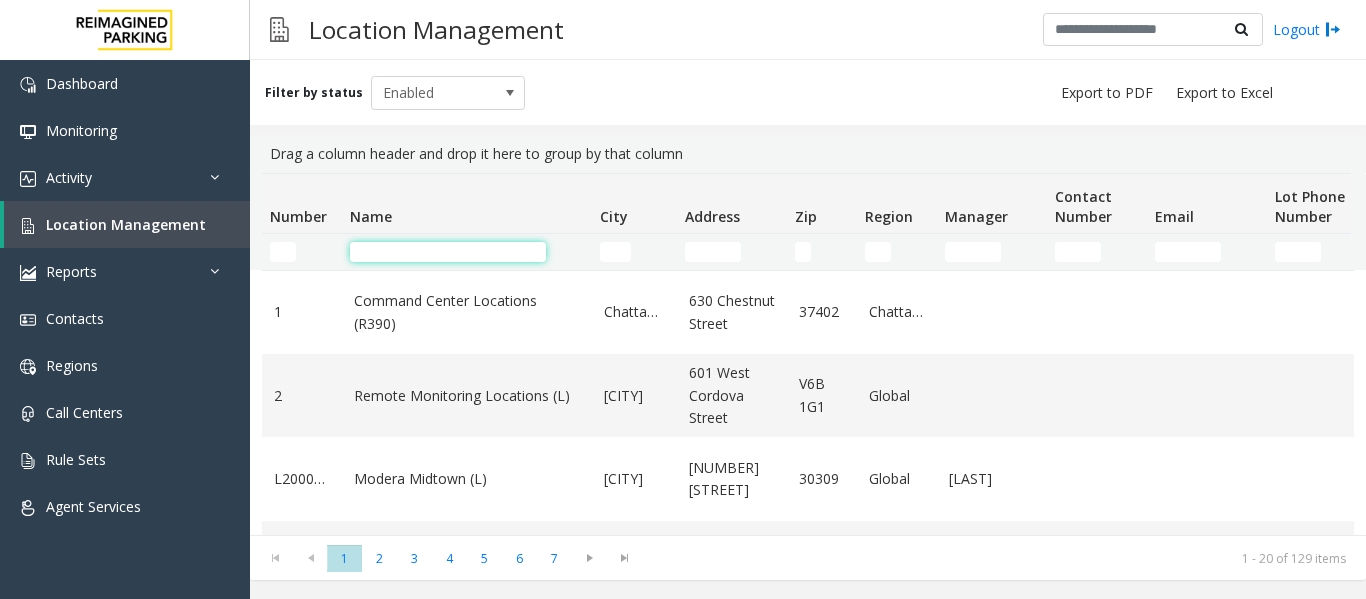 click 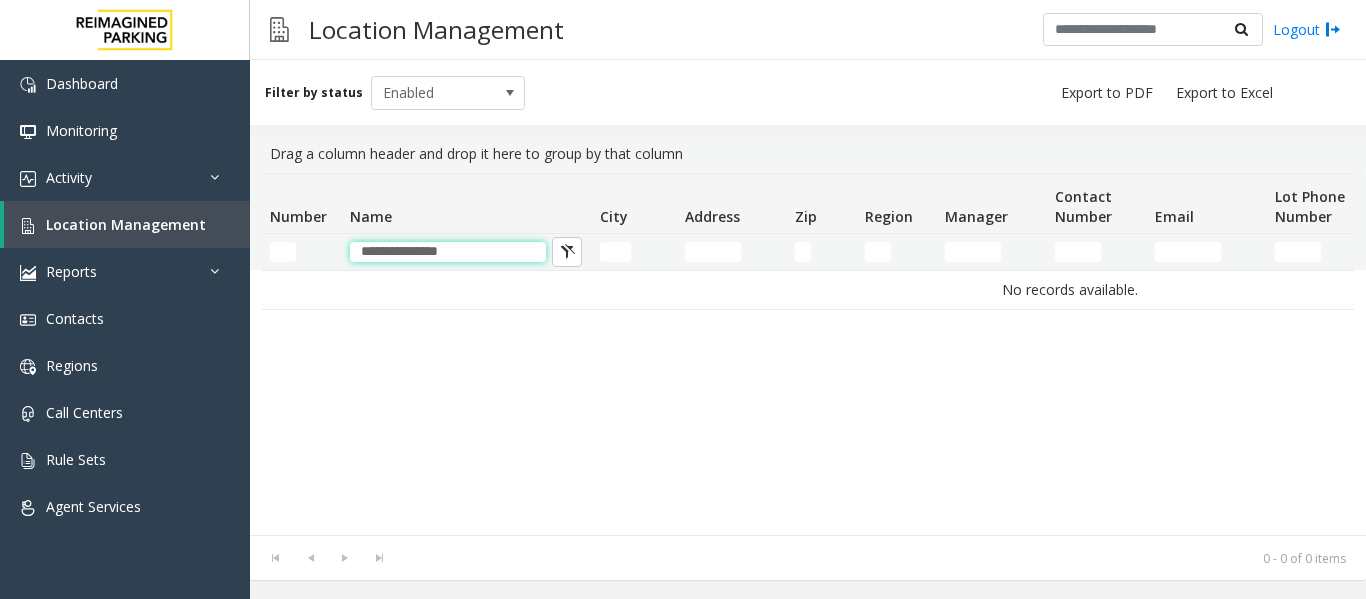 type on "**********" 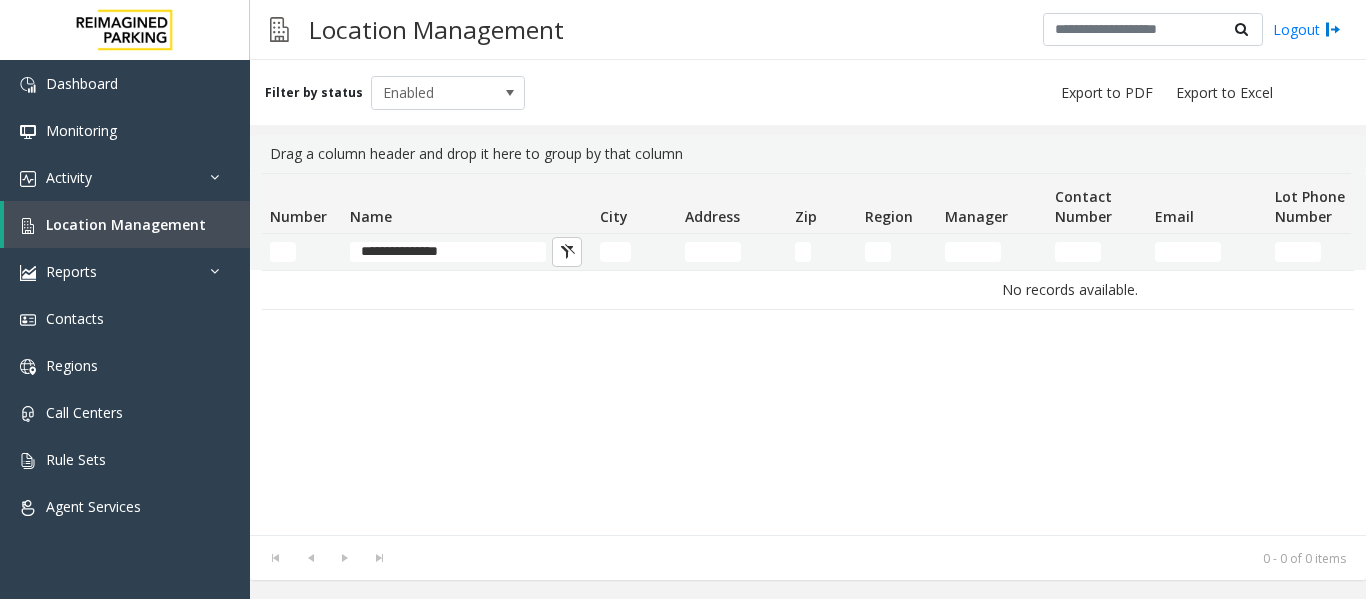 scroll, scrollTop: 0, scrollLeft: 0, axis: both 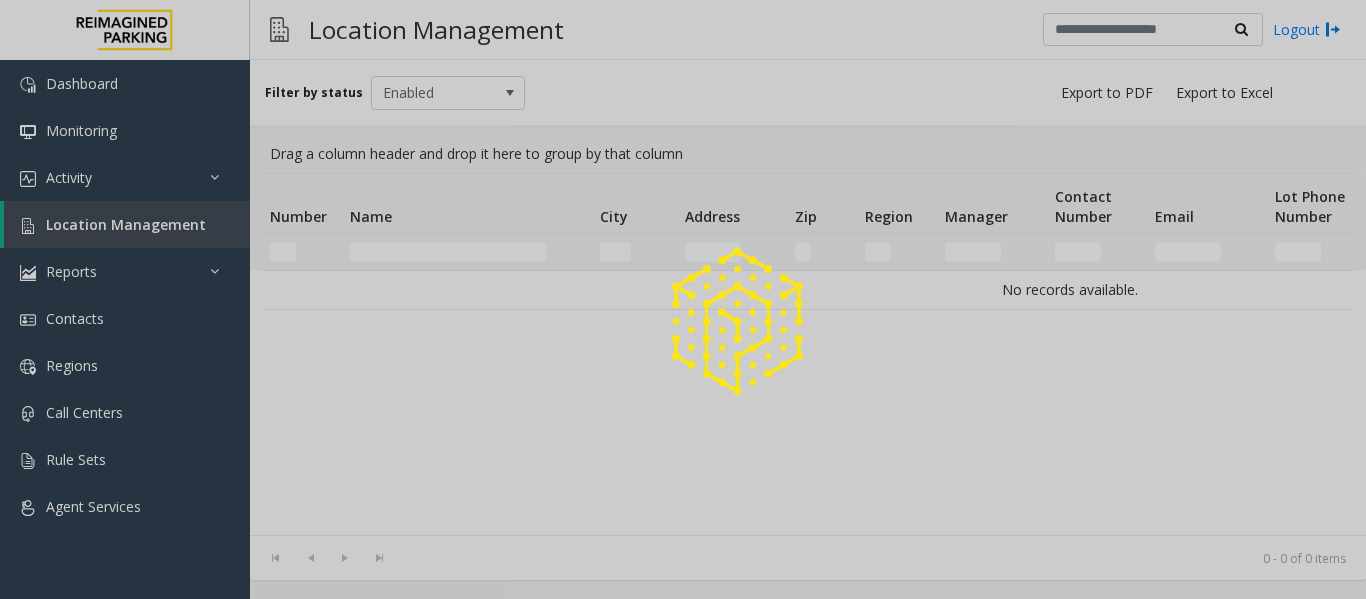 type 